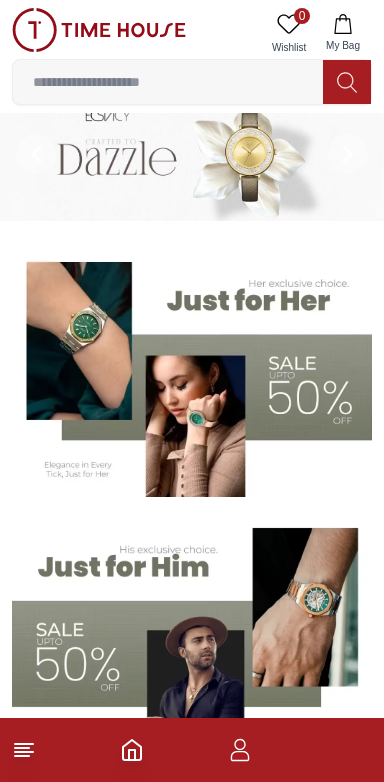 scroll, scrollTop: 27, scrollLeft: 0, axis: vertical 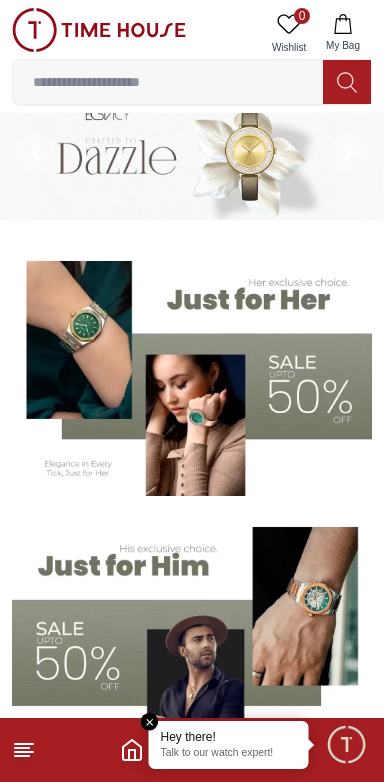 click at bounding box center [192, 371] 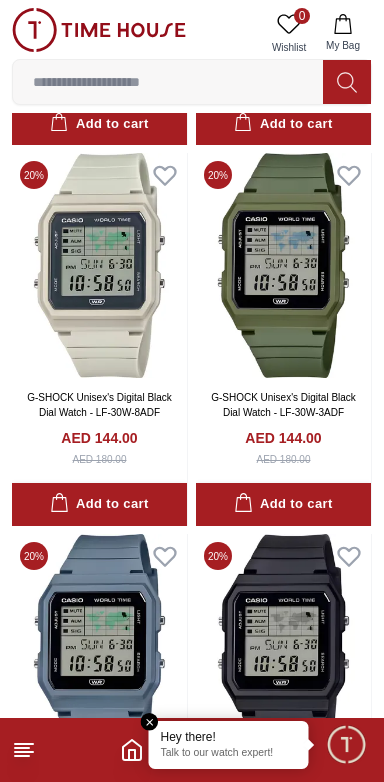 scroll, scrollTop: 3417, scrollLeft: 0, axis: vertical 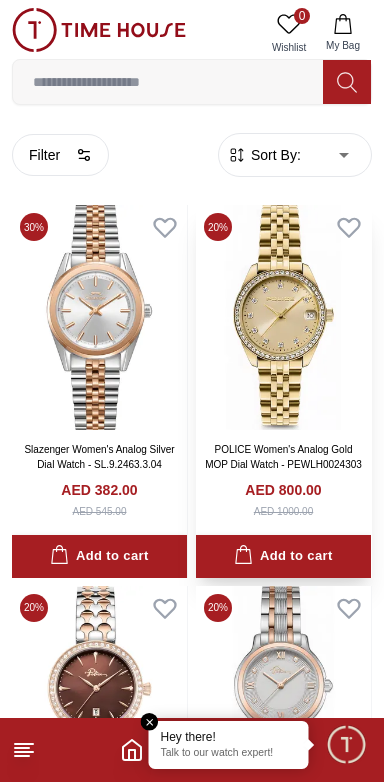 click at bounding box center [283, 317] 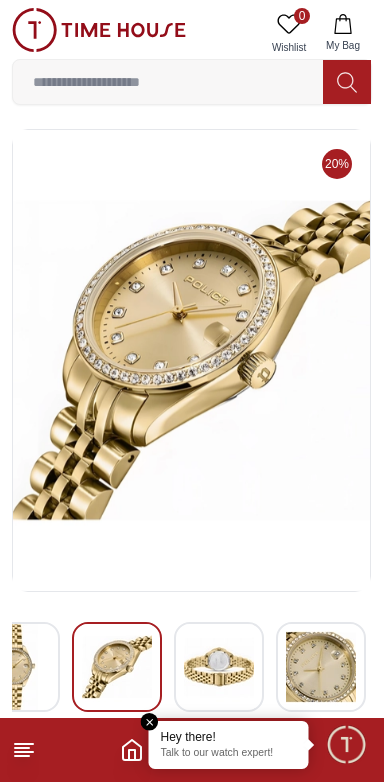 scroll, scrollTop: 0, scrollLeft: 0, axis: both 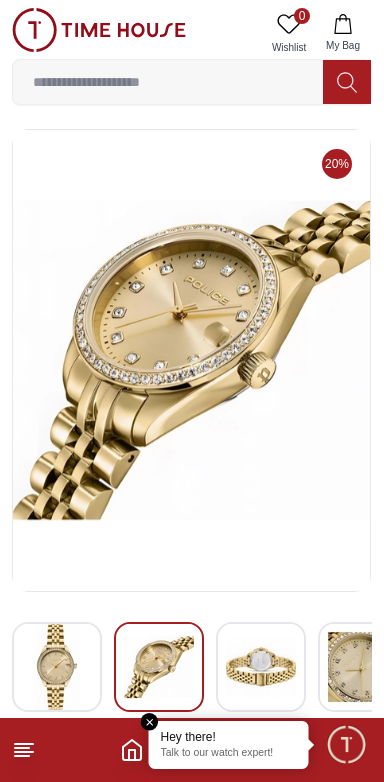 click at bounding box center [57, 667] 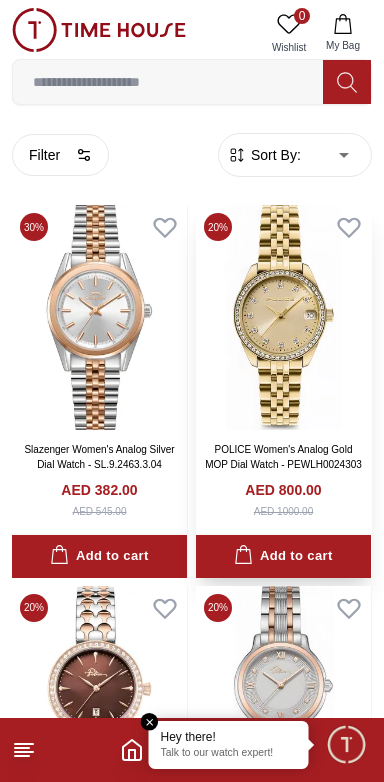 click at bounding box center (283, 317) 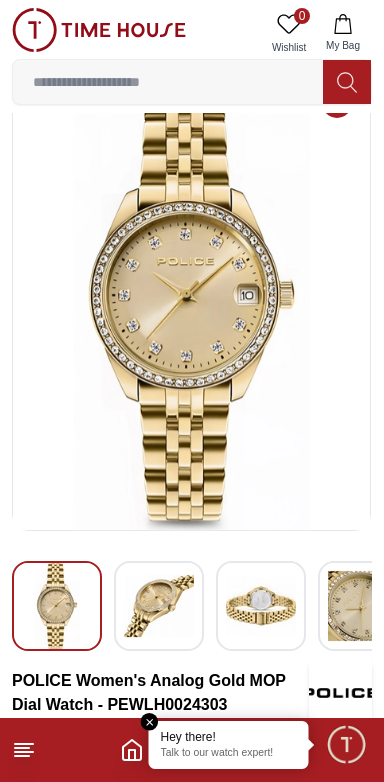 scroll, scrollTop: 0, scrollLeft: 0, axis: both 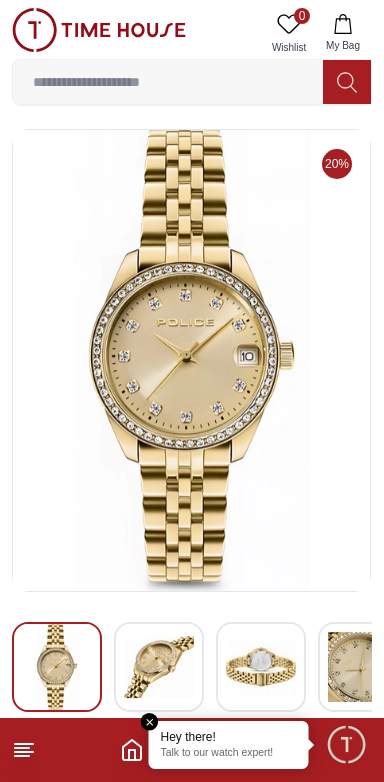 click at bounding box center [150, 722] 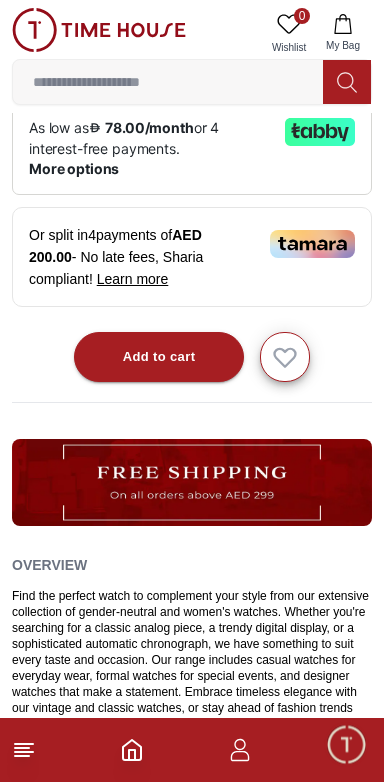 scroll, scrollTop: 873, scrollLeft: 0, axis: vertical 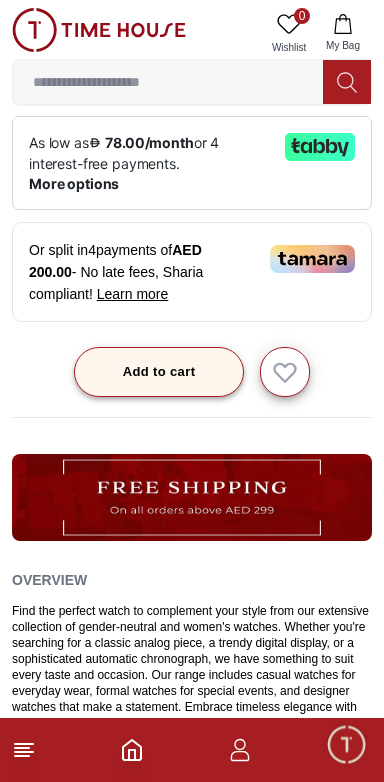 click on "Add to cart" at bounding box center (159, 372) 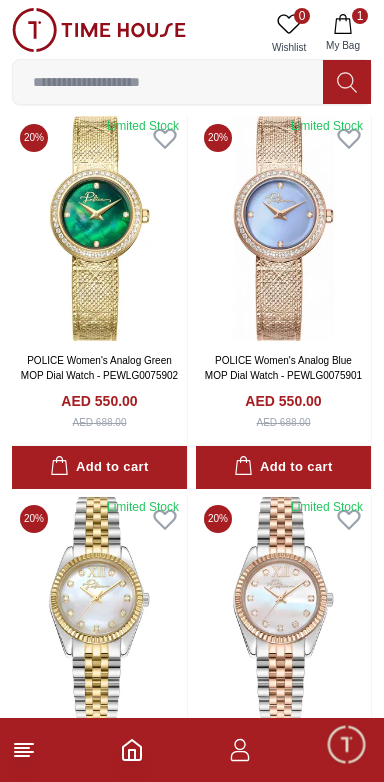 scroll, scrollTop: 1244, scrollLeft: 0, axis: vertical 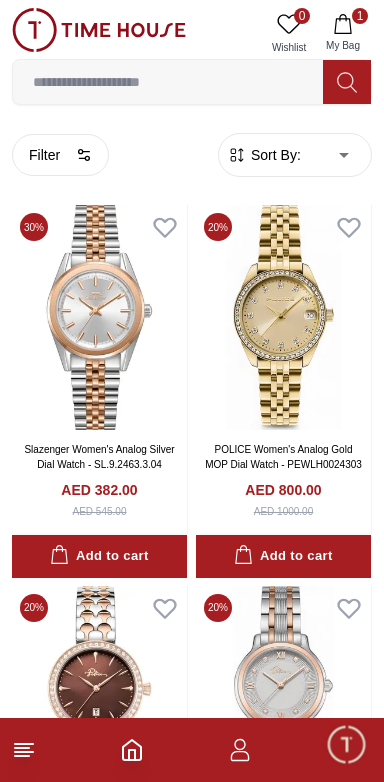 click at bounding box center (168, 82) 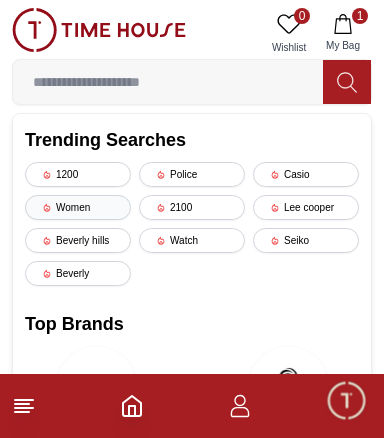 click on "Women" at bounding box center (78, 207) 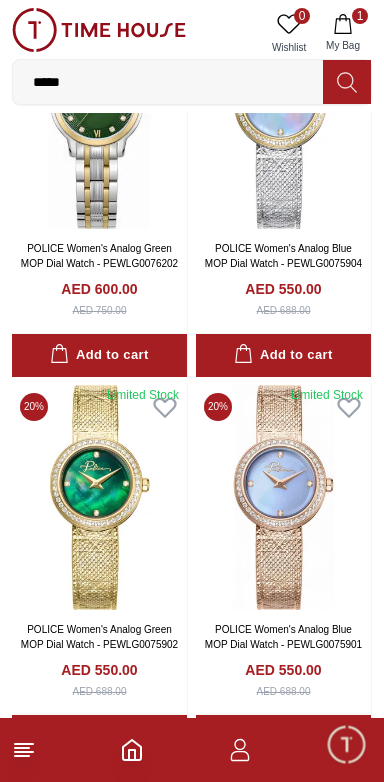 scroll, scrollTop: 1099, scrollLeft: 0, axis: vertical 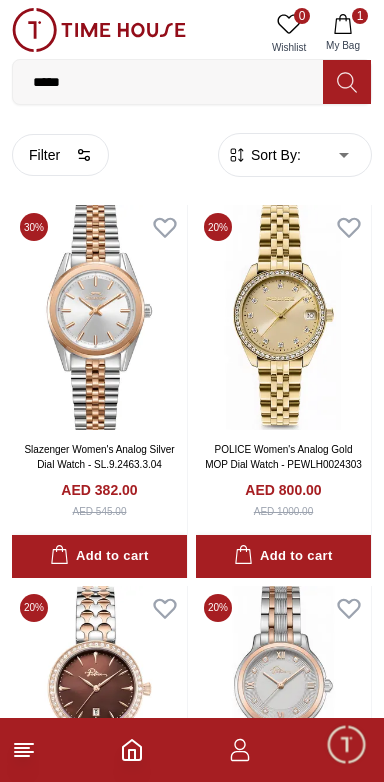 click on "*****" at bounding box center (168, 82) 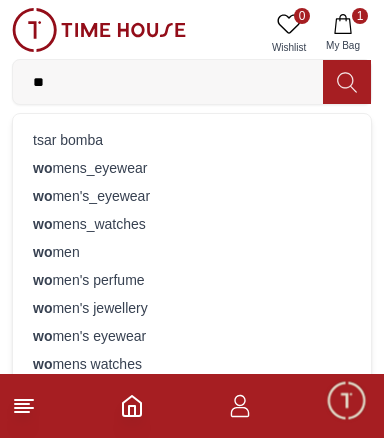 type on "*" 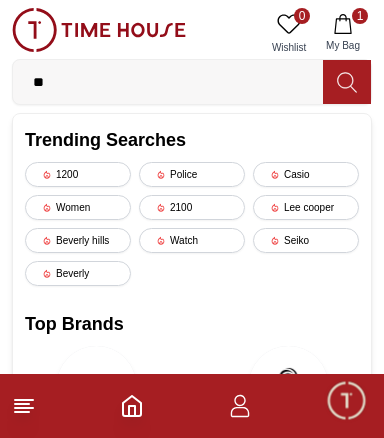 type on "***" 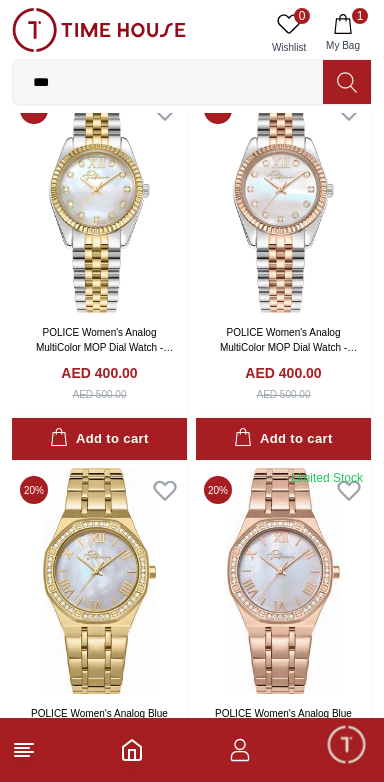 scroll, scrollTop: 2270, scrollLeft: 0, axis: vertical 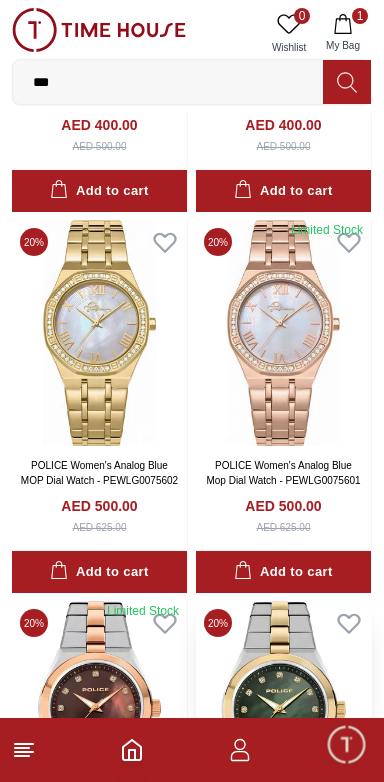 click at bounding box center (283, 713) 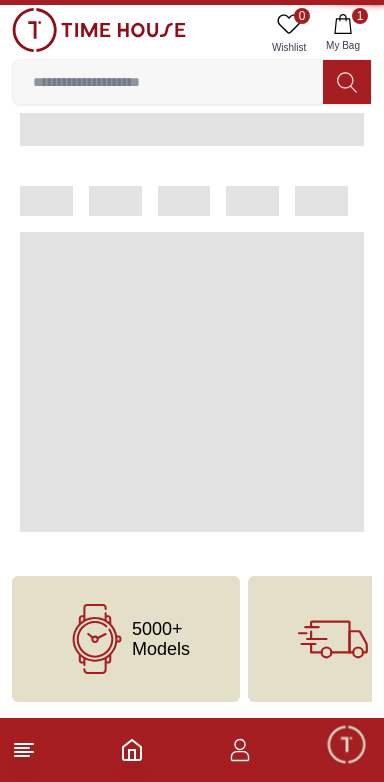 scroll, scrollTop: 0, scrollLeft: 0, axis: both 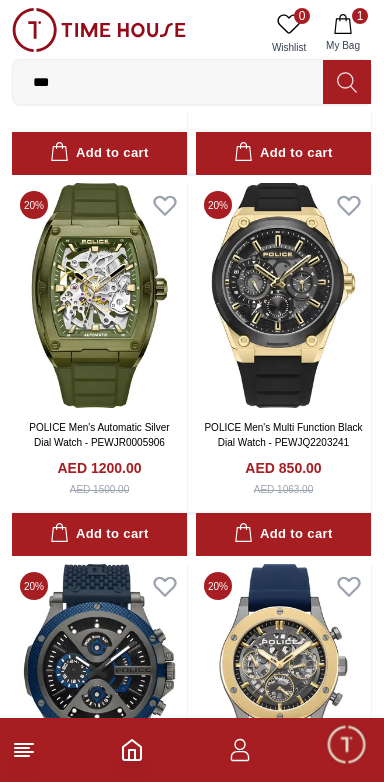 click 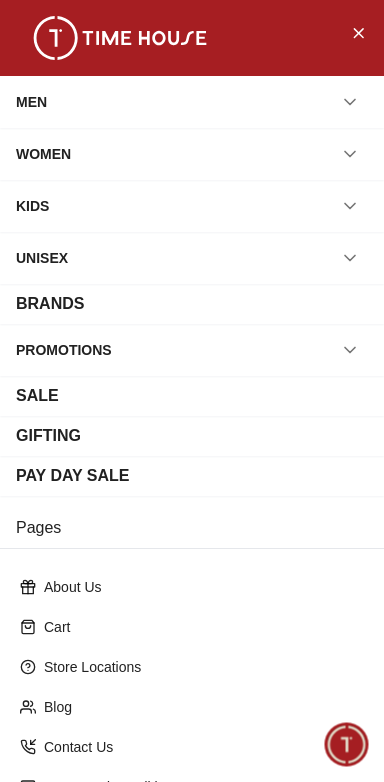 click on "MEN" at bounding box center (192, 102) 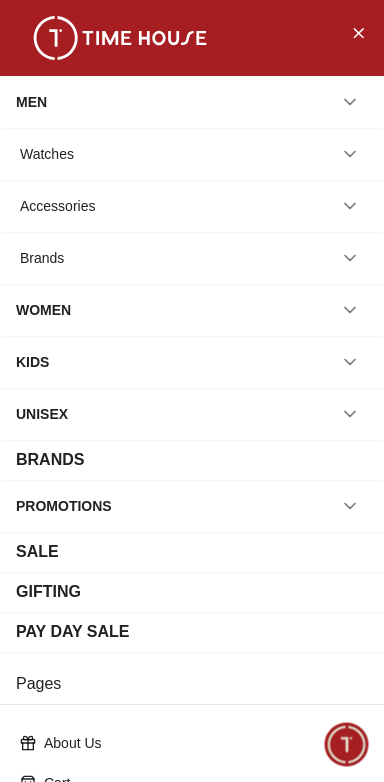 click on "Watches" at bounding box center [192, 154] 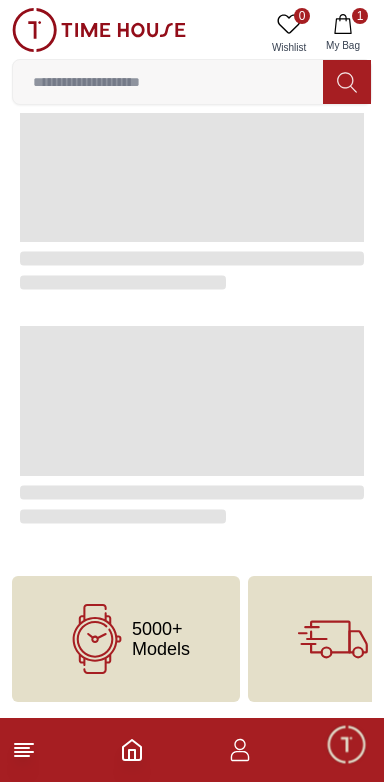 scroll, scrollTop: 0, scrollLeft: 0, axis: both 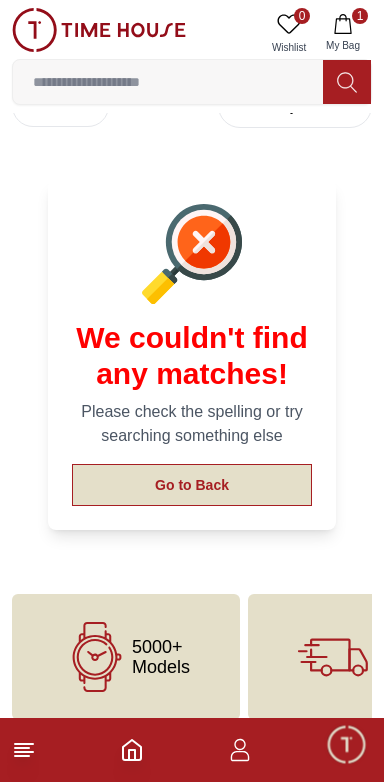 click on "Go to Back" at bounding box center (192, 485) 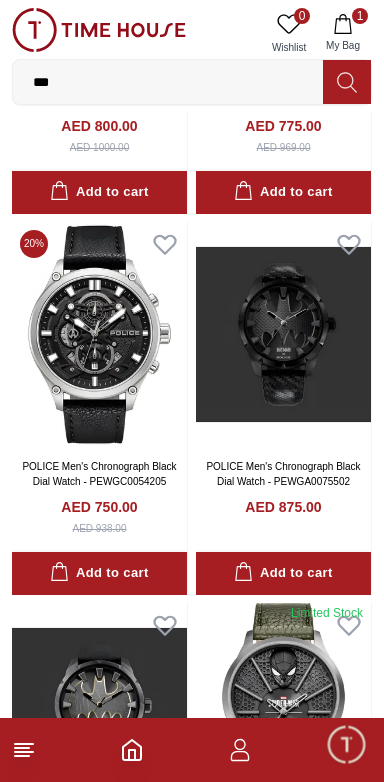 scroll, scrollTop: 364, scrollLeft: 0, axis: vertical 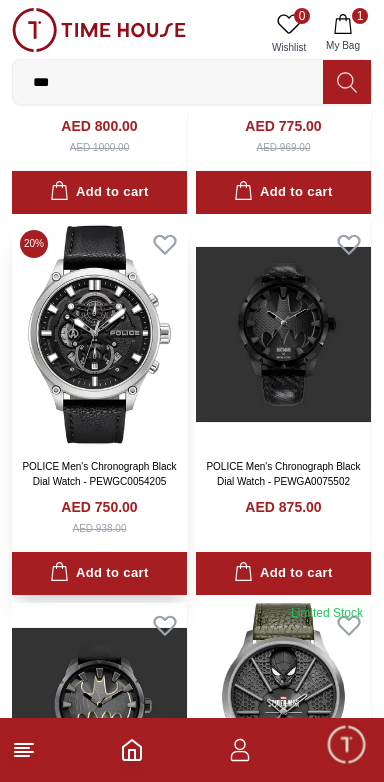 click at bounding box center (99, 334) 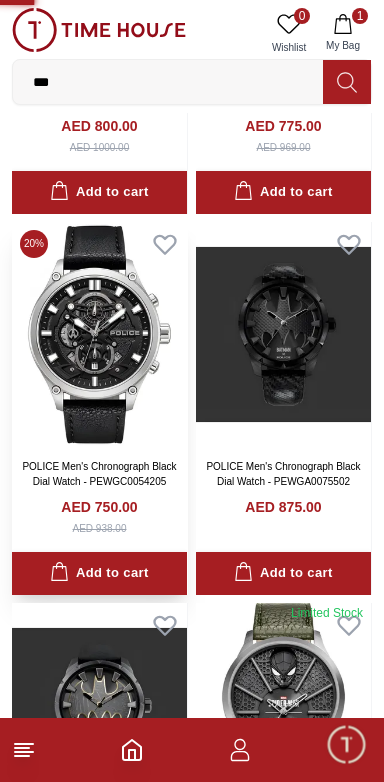 scroll, scrollTop: 0, scrollLeft: 0, axis: both 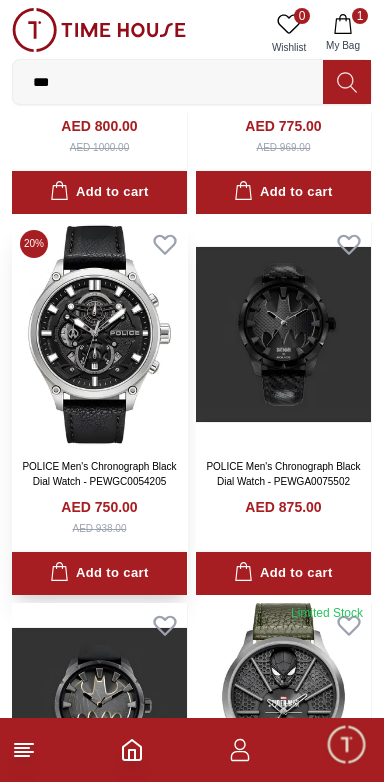 click at bounding box center [99, 334] 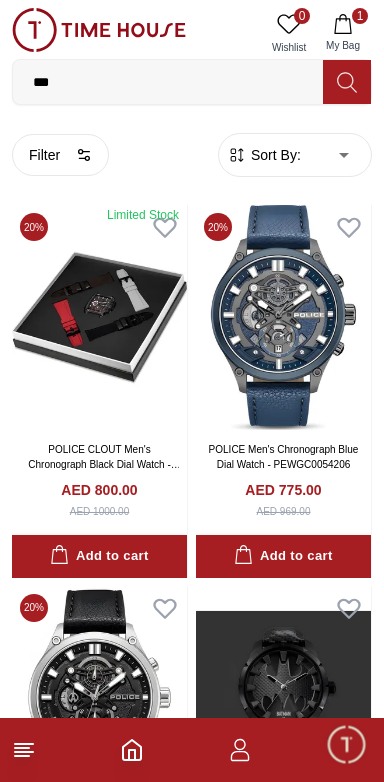 scroll, scrollTop: 364, scrollLeft: 0, axis: vertical 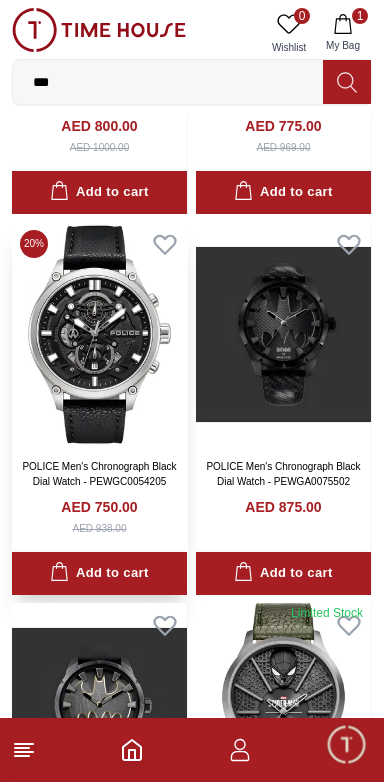 click on "POLICE Men's Chronograph Black Dial Watch - PEWGC0054205" at bounding box center (99, 474) 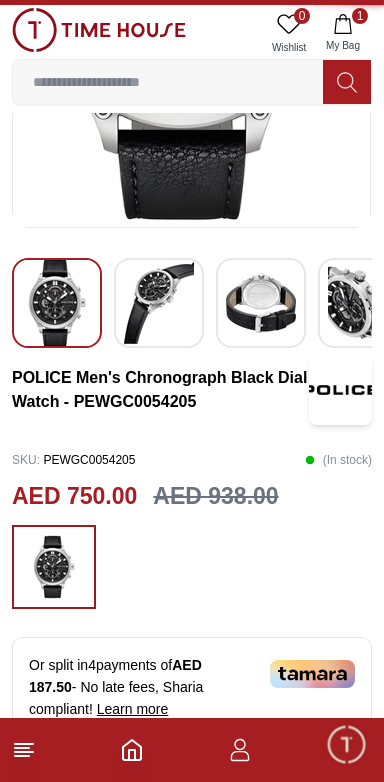 scroll, scrollTop: 0, scrollLeft: 0, axis: both 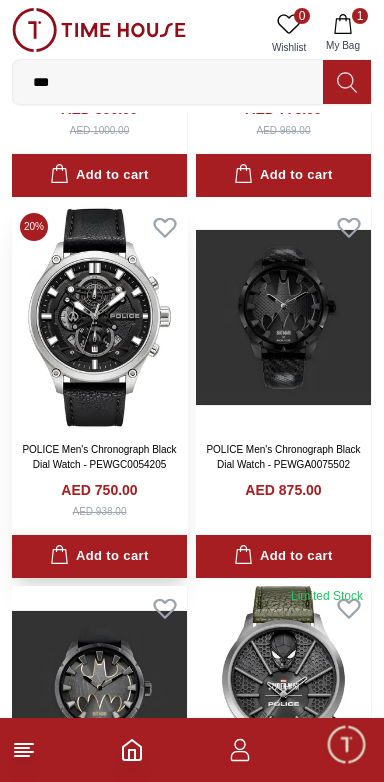 click 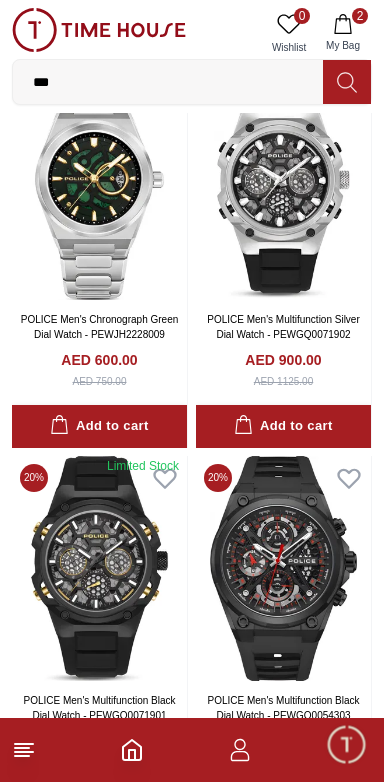 scroll, scrollTop: 5078, scrollLeft: 0, axis: vertical 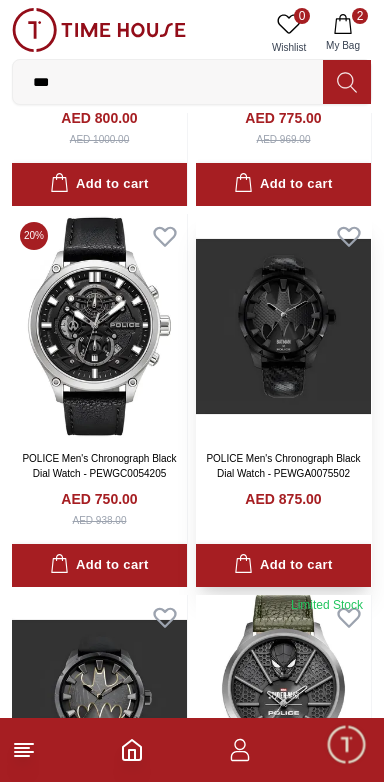 click at bounding box center [283, 326] 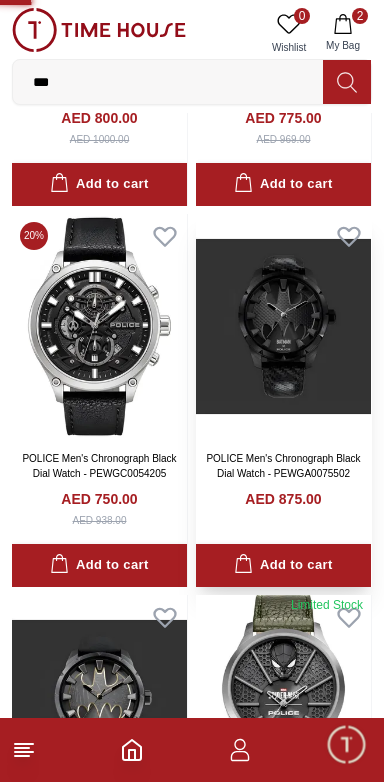 scroll, scrollTop: 0, scrollLeft: 0, axis: both 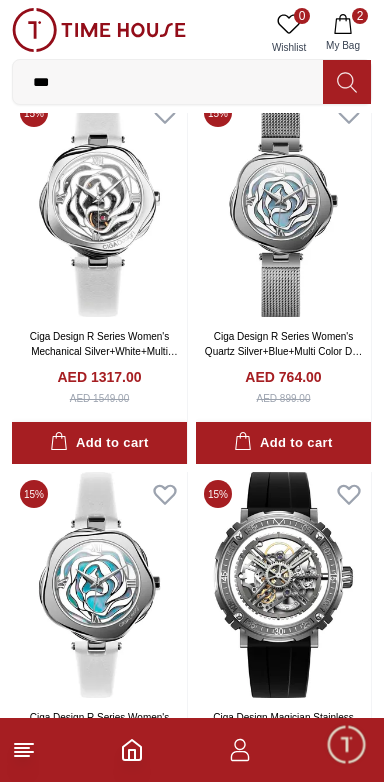 click 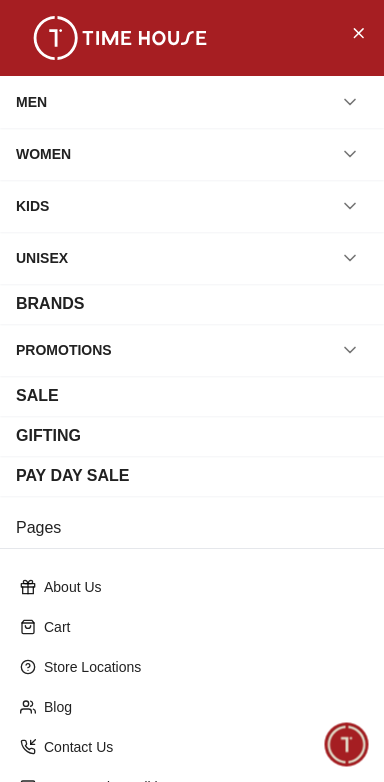 click on "SALE" at bounding box center (37, 396) 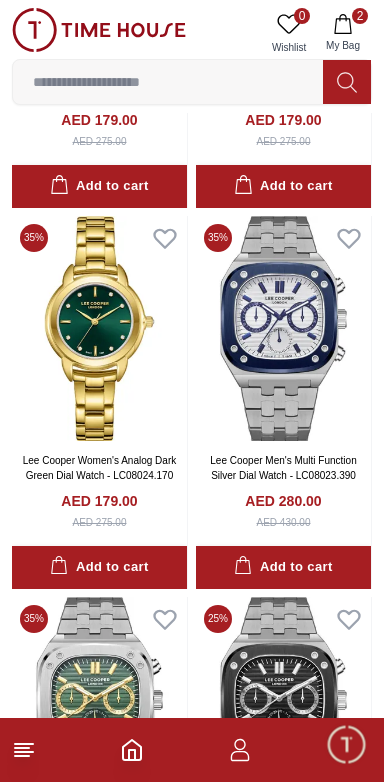 scroll, scrollTop: 3188, scrollLeft: 0, axis: vertical 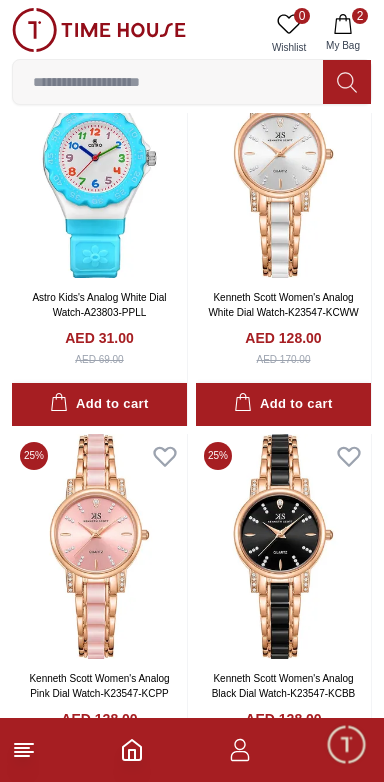 click at bounding box center [283, 926] 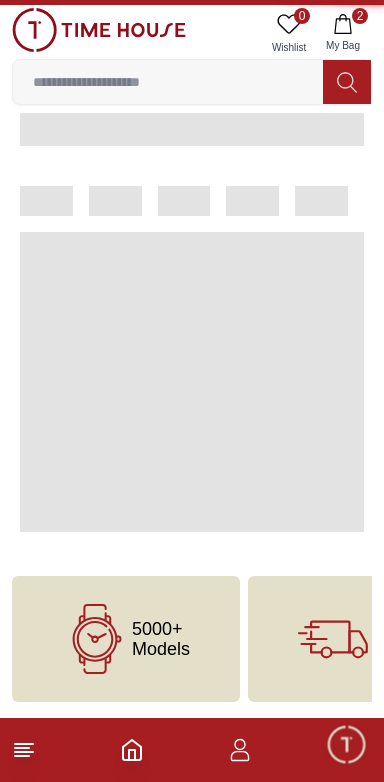 scroll, scrollTop: 0, scrollLeft: 0, axis: both 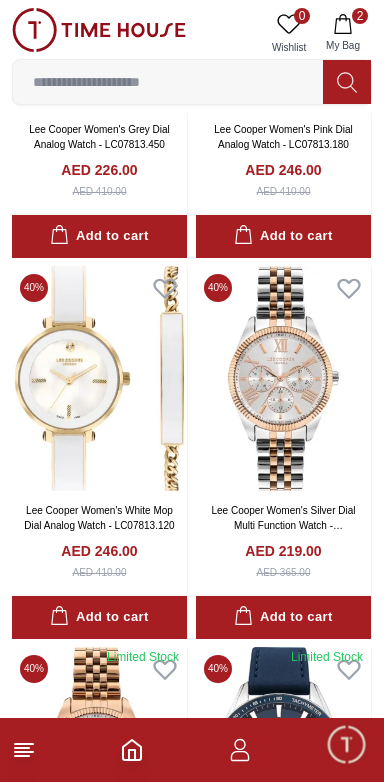 click at bounding box center [99, 1140] 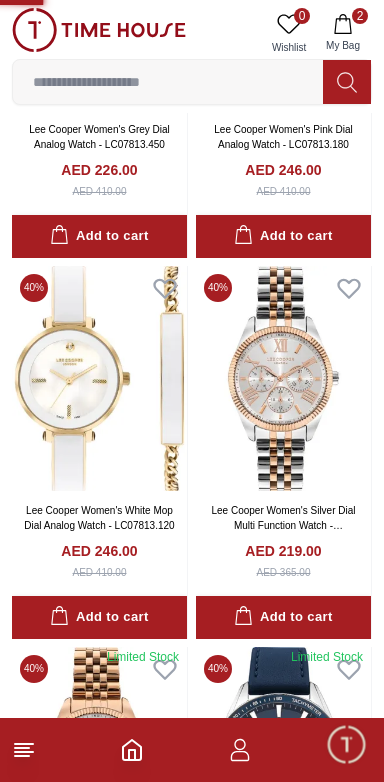 scroll, scrollTop: 0, scrollLeft: 0, axis: both 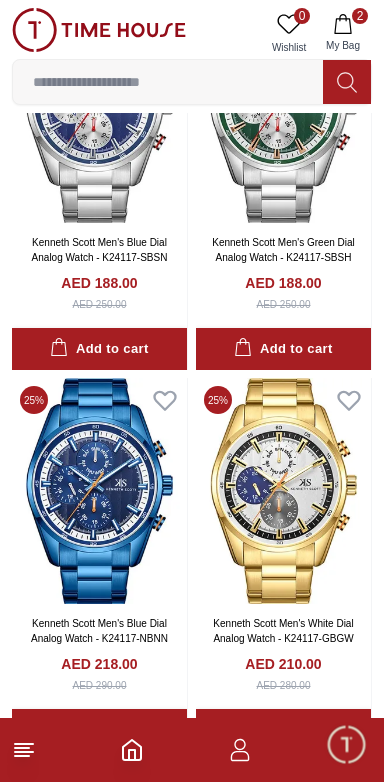 click on "100% Genuine products with International Warranty Shop From UAE | العربية |     Currency    | 0 Wishlist 2 My Bag orient slazenger roamer citizen kenneth cole mon destin kenneth scott armani exchange westend watch kenneth scott smart watches men men s_watches men 'sjewellery men s_eyewear men s men s accessories men 's jewellery men 's watches men 's eyewear men 's perfume seiko  men 's analog silver seiko  men 's automatic black casio  men 's analog green casio  men 's digital navy seiko  men 's automatic camouflage casio  men 's analog-digital black+brown casio  men 's chronograph green guess  men  analog blue casio  men 's digital black/gold guess  men  analog black Trending Searches 1200 Police Casio Women 2100 Lee cooper Beverly hills Watch Seiko Beverly Top Brands Quantum Carlton Astro CITIZEN Help Our Stores My Account 0 Wishlist 2 My Bag Home    Filter By Clear Brands Quantum Lee Cooper Slazenger Kenneth Scott Astro Ecstacy Tornado Color Black Green Blue Red Dark Blue Silver Orange" at bounding box center (192, -21417) 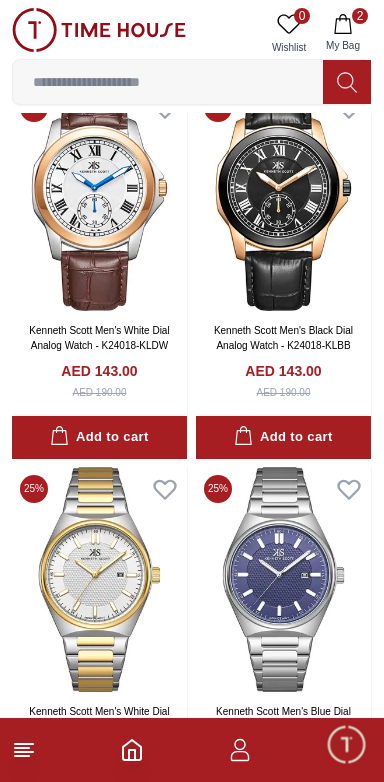 scroll, scrollTop: 47563, scrollLeft: 0, axis: vertical 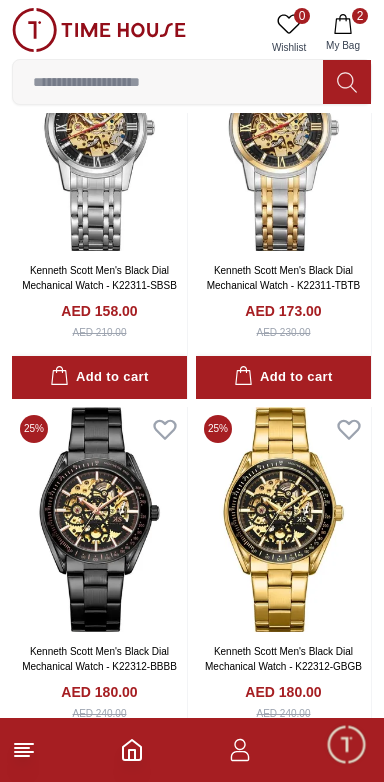 click at bounding box center (283, 1662) 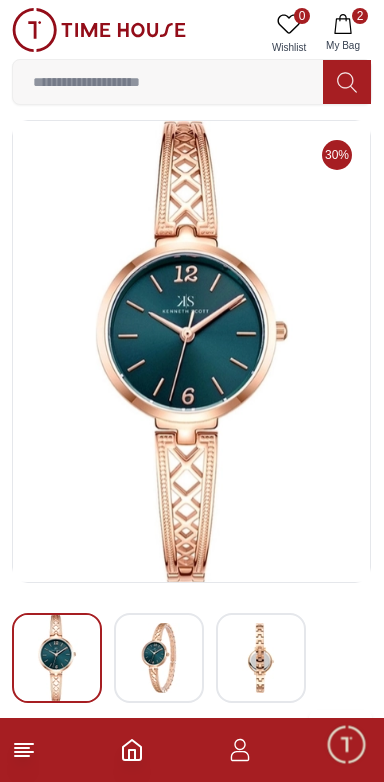 scroll, scrollTop: 0, scrollLeft: 0, axis: both 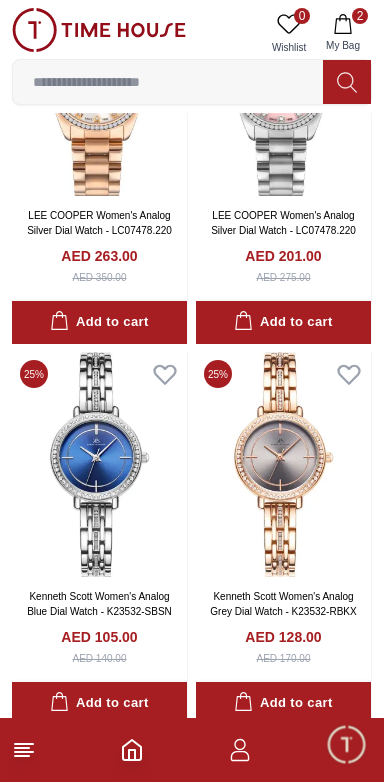 click 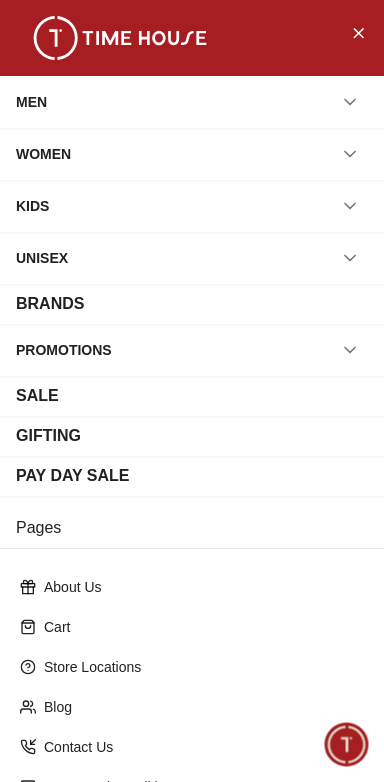 click on "MEN" at bounding box center (31, 102) 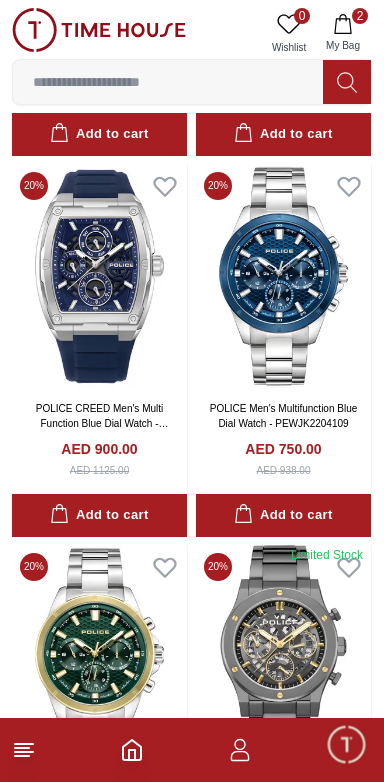 scroll, scrollTop: 1184, scrollLeft: 0, axis: vertical 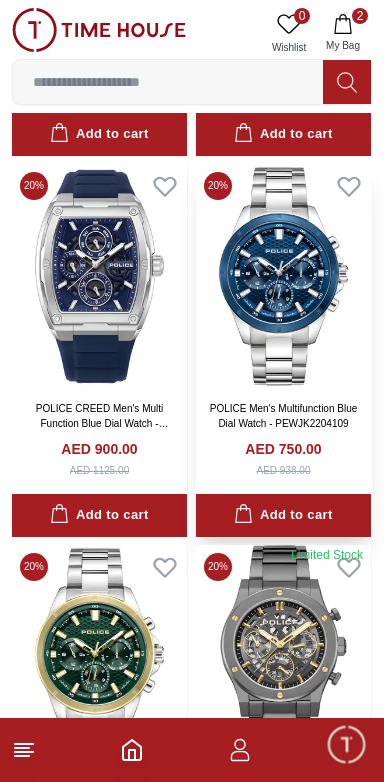 click at bounding box center (283, 276) 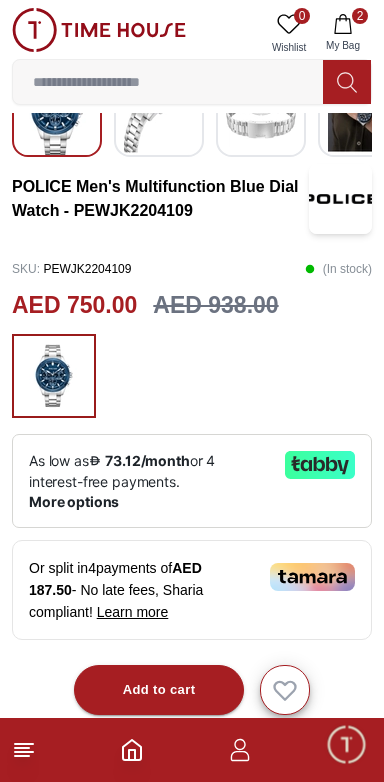 scroll, scrollTop: 556, scrollLeft: 0, axis: vertical 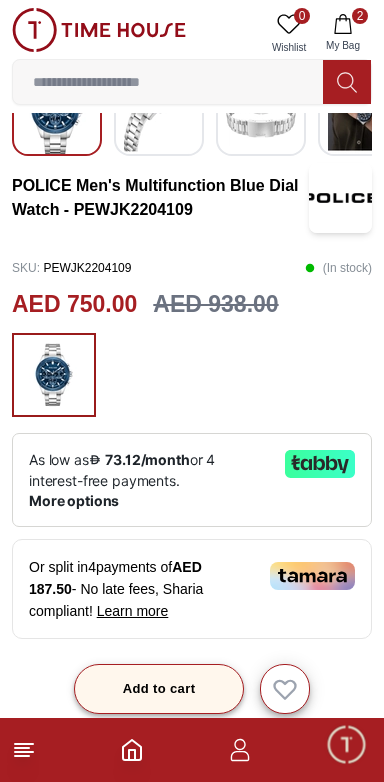 click on "Add to cart" at bounding box center (159, 689) 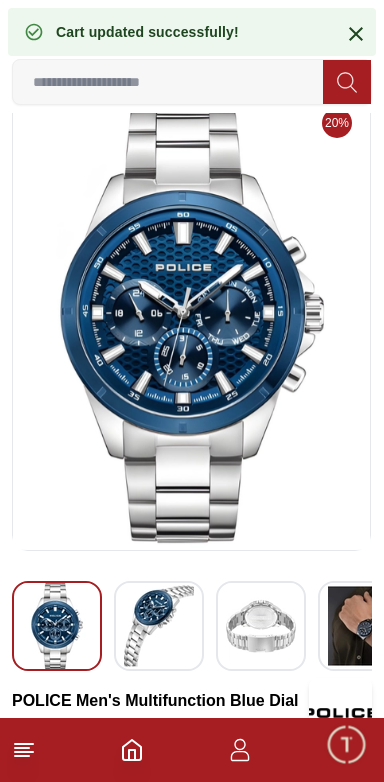 scroll, scrollTop: 30, scrollLeft: 0, axis: vertical 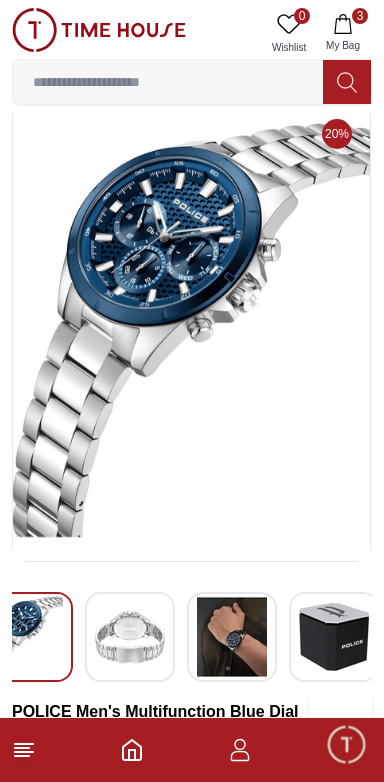 click at bounding box center [232, 637] 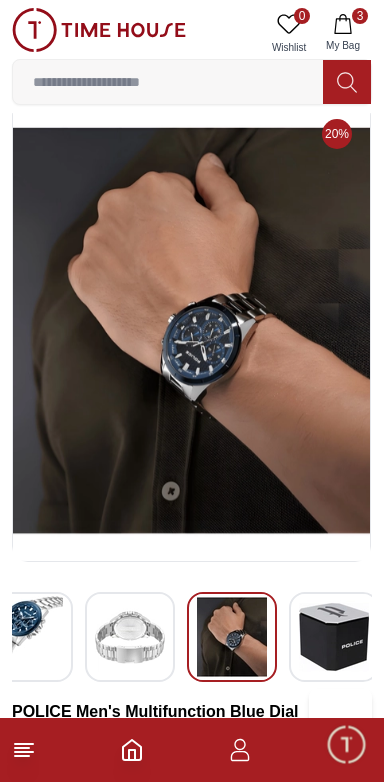 click at bounding box center [192, 330] 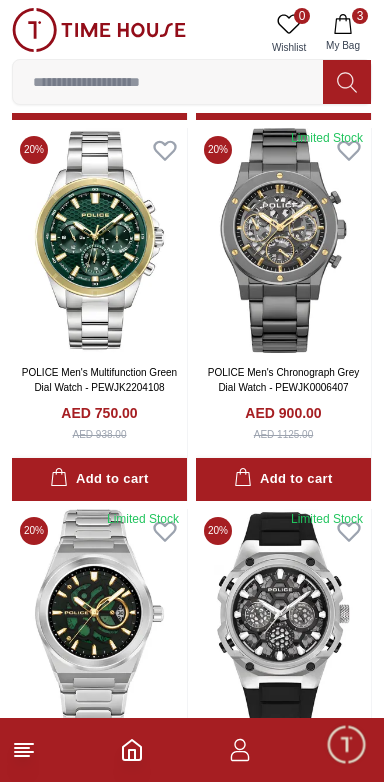 scroll, scrollTop: 1618, scrollLeft: 0, axis: vertical 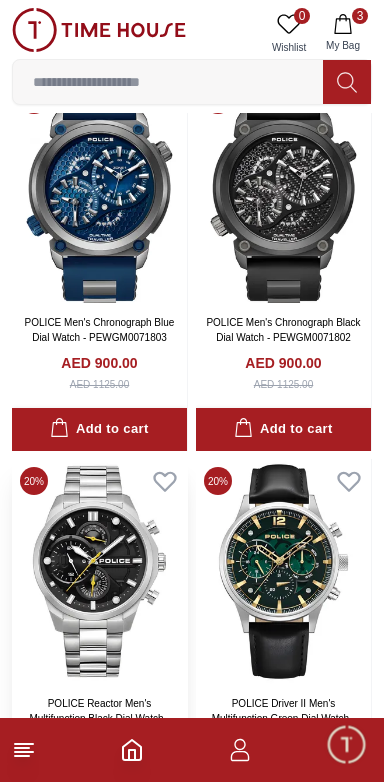 click at bounding box center (99, 571) 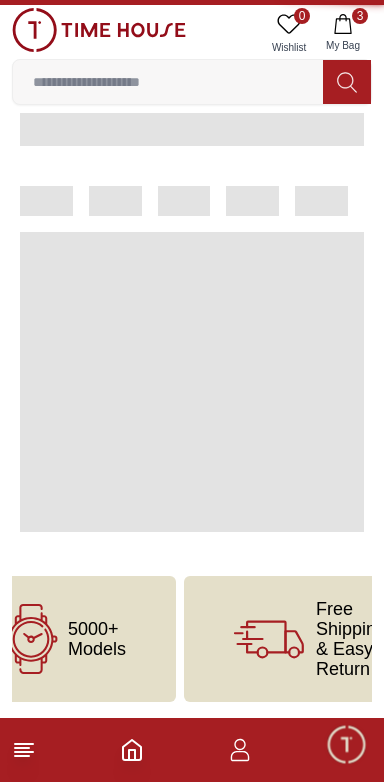 scroll, scrollTop: 0, scrollLeft: 0, axis: both 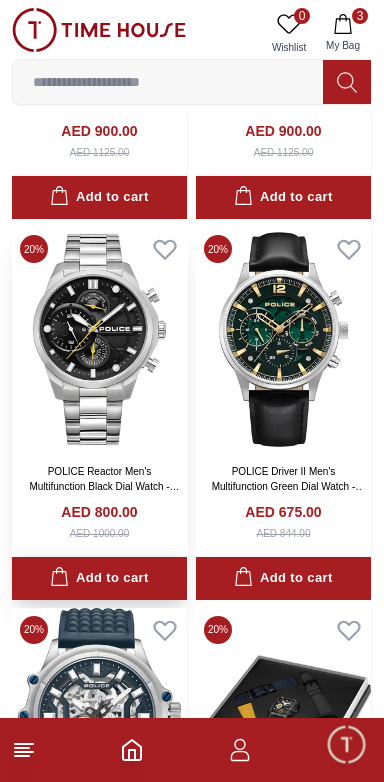 click on "Add to cart" at bounding box center (99, 578) 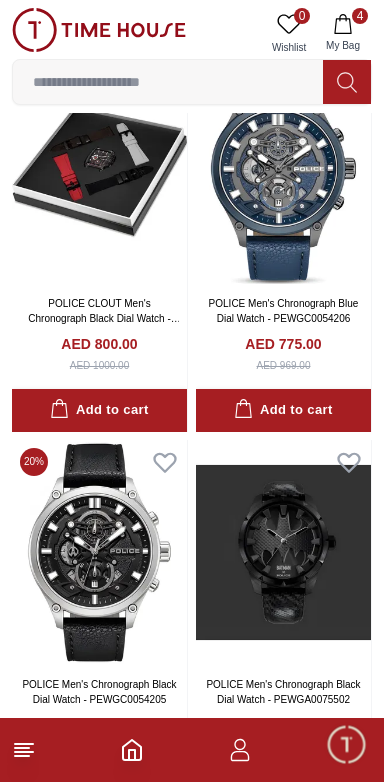 scroll, scrollTop: 4810, scrollLeft: 0, axis: vertical 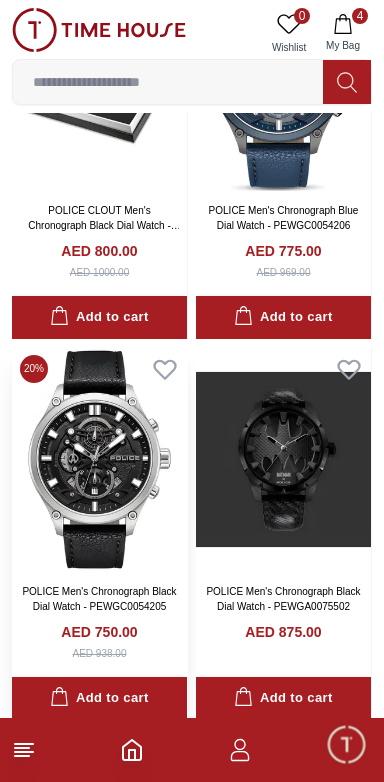 click on "POLICE Men's Chronograph Black Dial Watch - PEWGC0054205 AED 750.00 AED 938.00" at bounding box center (99, 620) 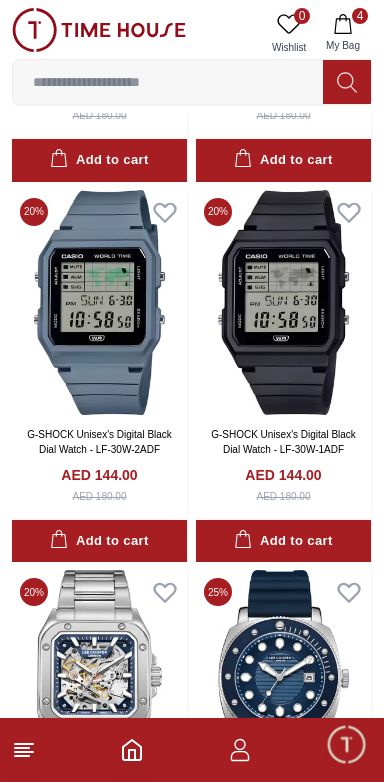 scroll, scrollTop: 6157, scrollLeft: 0, axis: vertical 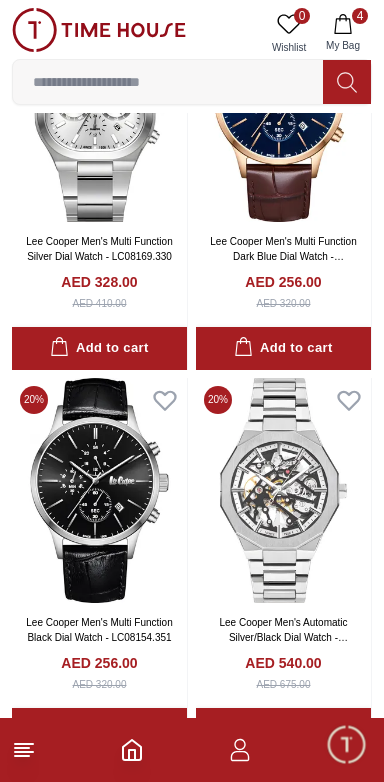 click at bounding box center (168, 82) 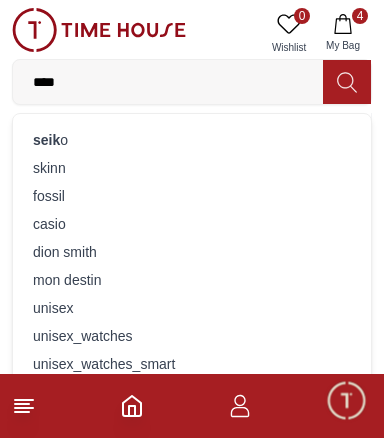 type on "*****" 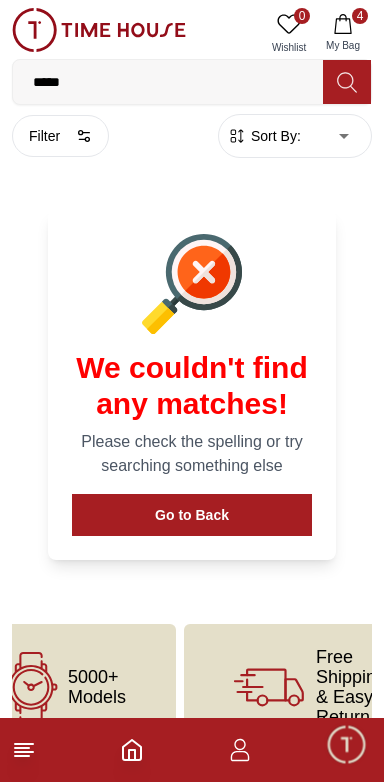 scroll, scrollTop: 0, scrollLeft: 0, axis: both 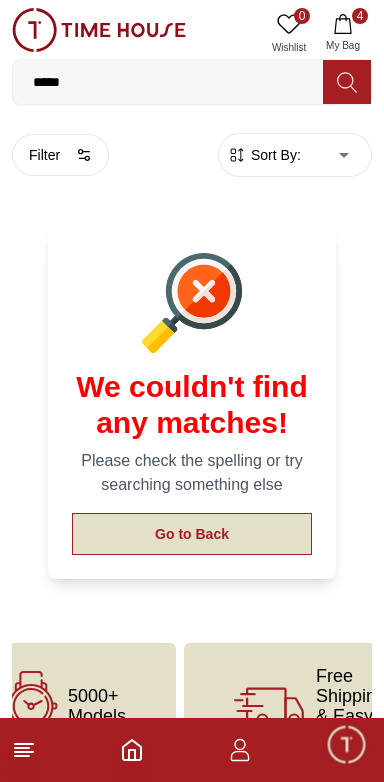 click on "Go to Back" at bounding box center (192, 534) 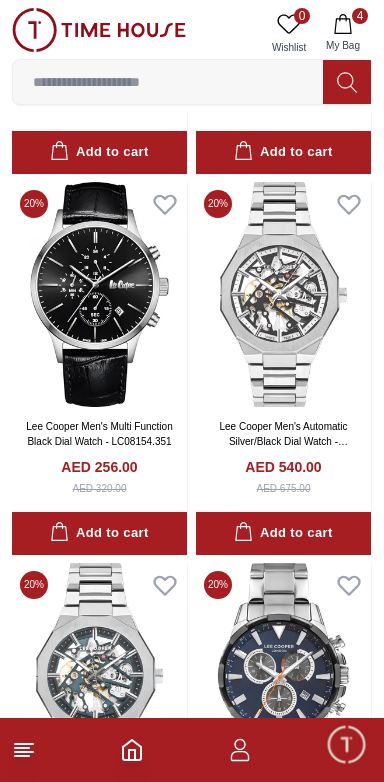 scroll, scrollTop: 728, scrollLeft: 0, axis: vertical 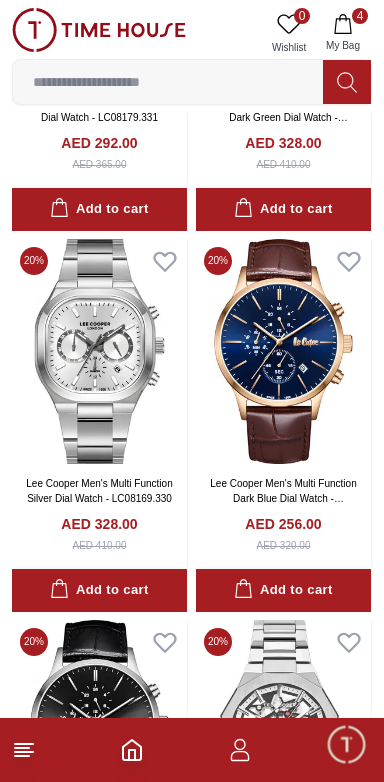 click at bounding box center [168, 82] 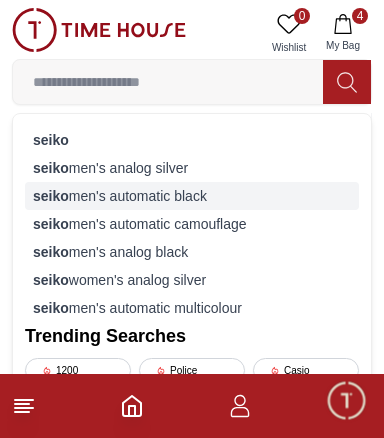 click on "seiko  men's automatic black" at bounding box center (192, 196) 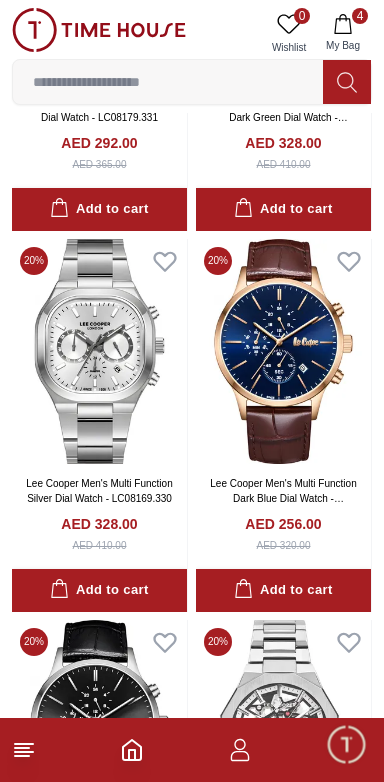 scroll, scrollTop: 0, scrollLeft: 0, axis: both 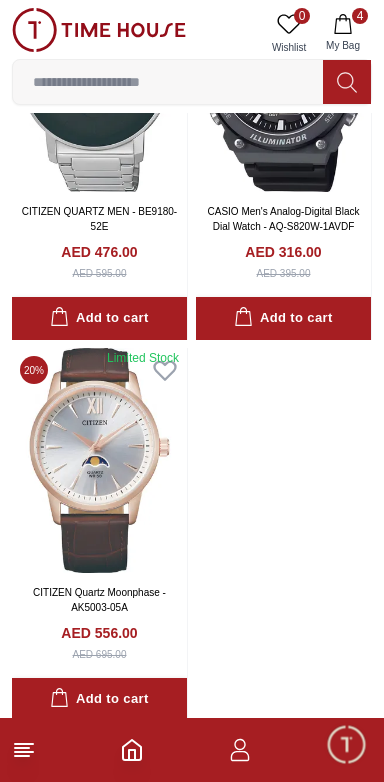 click on "20 % POLICE Reactor  Men's Multifunction Black Dial Watch - PEWGK0039204 AED 800.00 AED 1000.00 Add to cart Add to cart 20 % POLICE Driver II Men's Multifunction Green Dial Watch - PEWGF0040201 AED 675.00 AED 844.00 Add to cart Add to cart 20 % POLICE Men's Chronograph Blue Dial Watch - PEWGE1601803 AED 1375.00 AED 1719.00 Add to cart Add to cart 20 % POLICE CLOUT Men's Chronograph Black Dial Watch - PEWGC00770X1 AED 800.00 AED 1000.00 Add to cart Add to cart 20 % Limited Stock POLICE CLOUT Men's Chronograph Black Dial Watch - PEWGC00770X0 AED 800.00 AED 1000.00 Add to cart Add to cart 20 % POLICE Men's Chronograph Blue Dial Watch - PEWGC0054206 AED 775.00 AED 969.00 Add to cart Add to cart 20 % POLICE Men's Chronograph Black Dial Watch - PEWGC0054205 AED 750.00 AED 938.00 Add to cart Add to cart POLICE Men's Chronograph Black Dial Watch - PEWGA0075502 AED 875.00 Add to cart Add to cart POLICE Men's Chronograph Black Dial Watch - PEWGA0075501 AED 875.00 Add to cart Add to cart Limited Stock AED 1000.00 20 % %" at bounding box center (192, -3075) 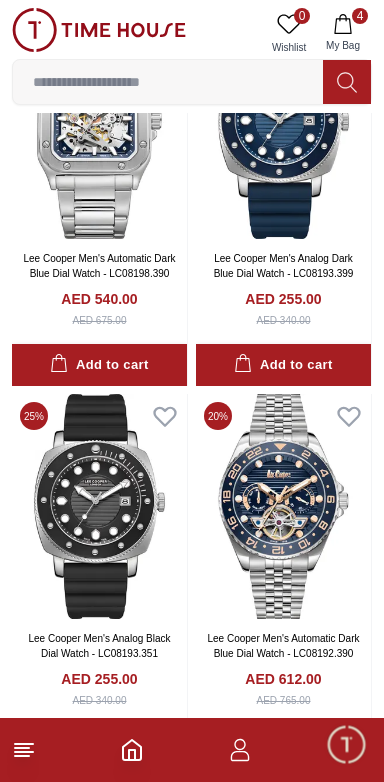 scroll, scrollTop: 2838, scrollLeft: 0, axis: vertical 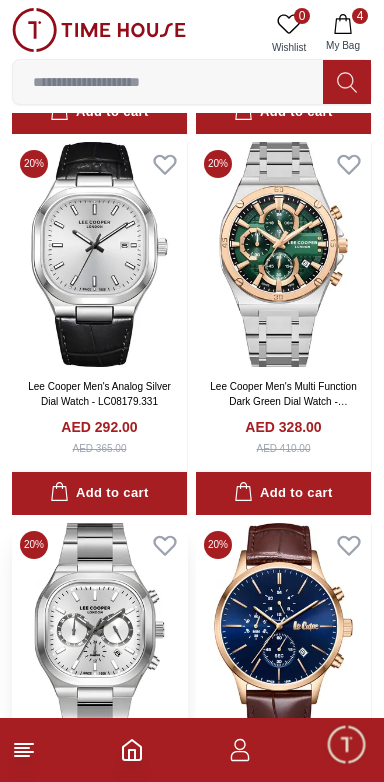 click on "20 %" at bounding box center [34, 545] 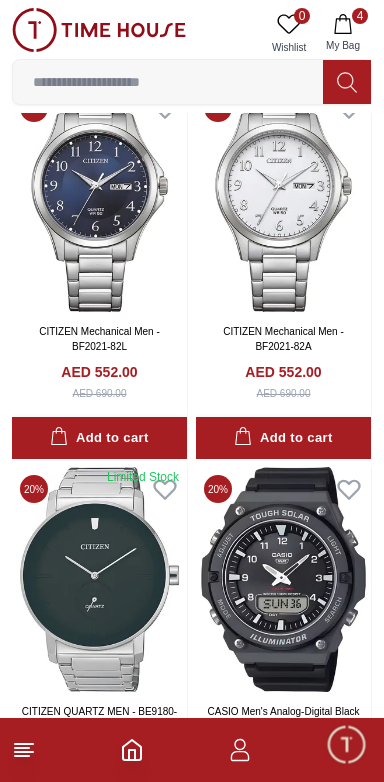 scroll, scrollTop: 6743, scrollLeft: 0, axis: vertical 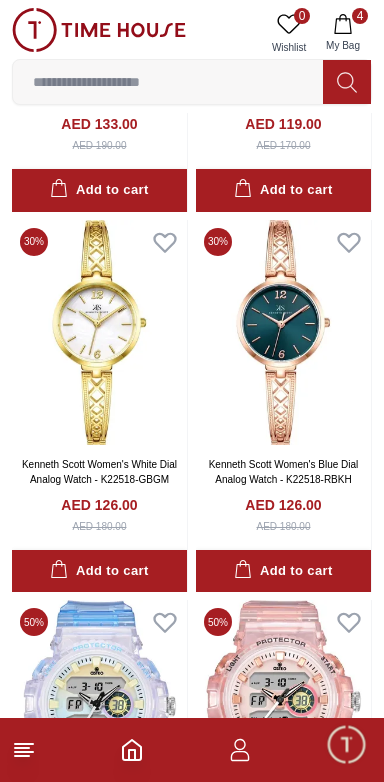 click 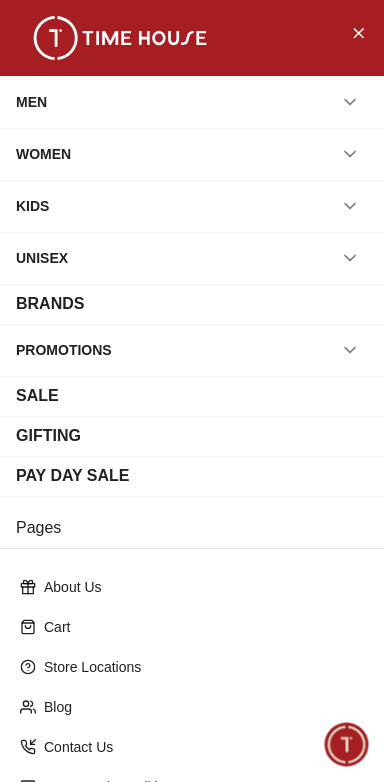 scroll, scrollTop: 11022, scrollLeft: 0, axis: vertical 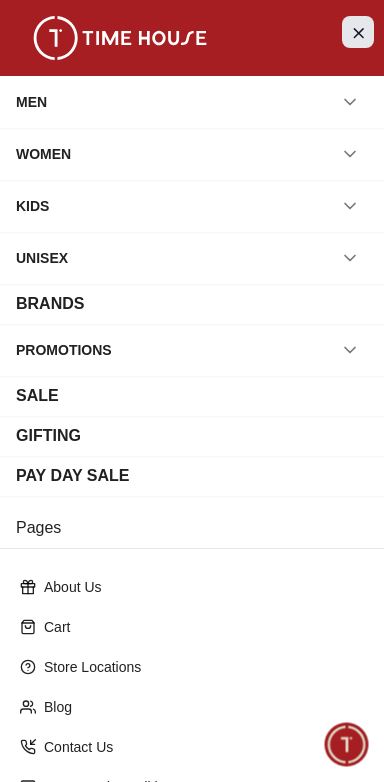 click 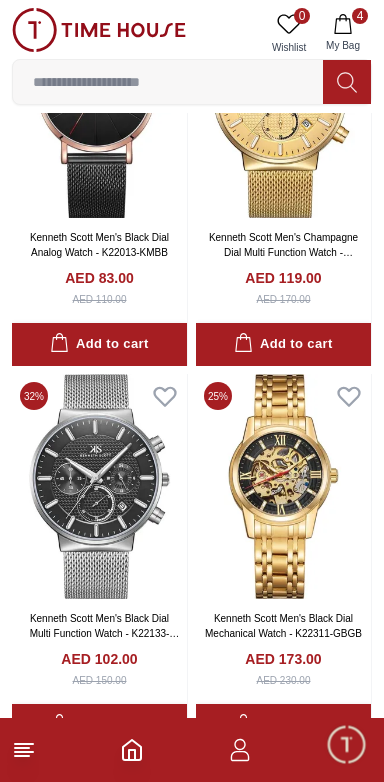 scroll, scrollTop: 0, scrollLeft: 0, axis: both 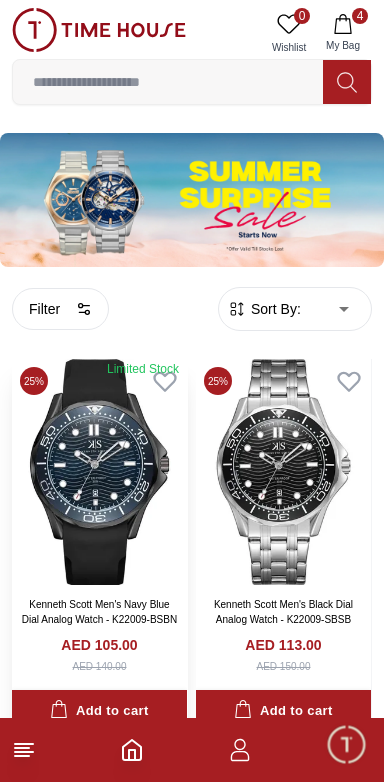 click at bounding box center [99, 471] 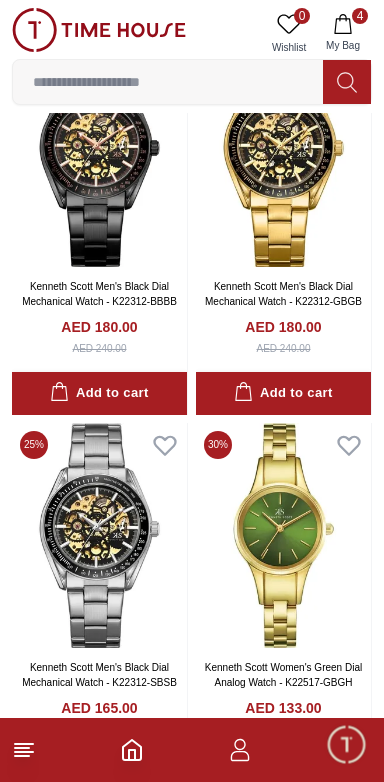 scroll, scrollTop: 2600, scrollLeft: 0, axis: vertical 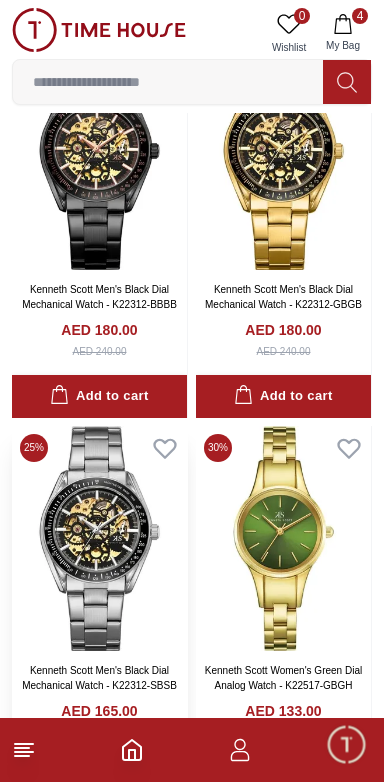 click at bounding box center (99, 538) 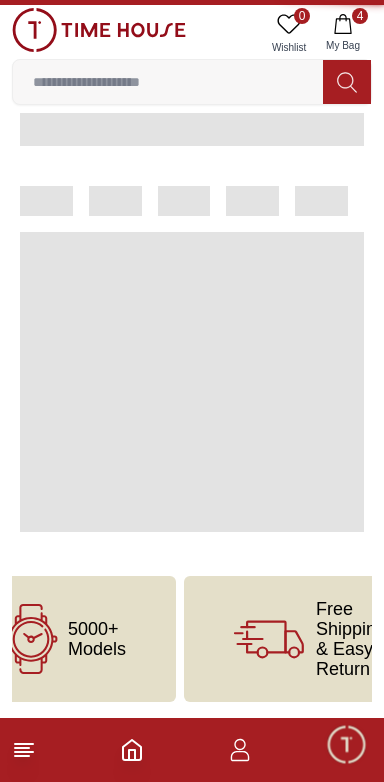 scroll, scrollTop: 0, scrollLeft: 0, axis: both 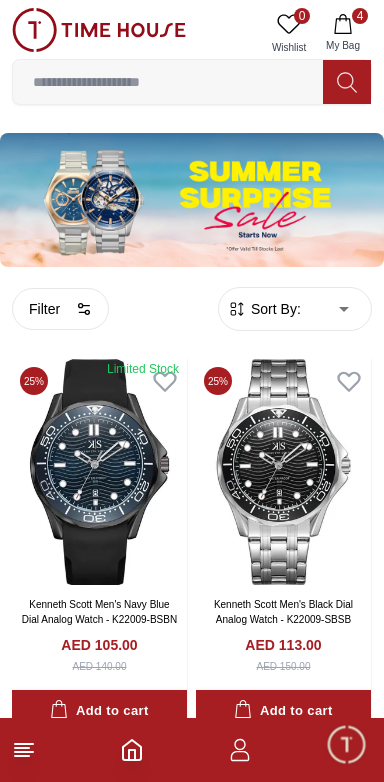click at bounding box center [192, 200] 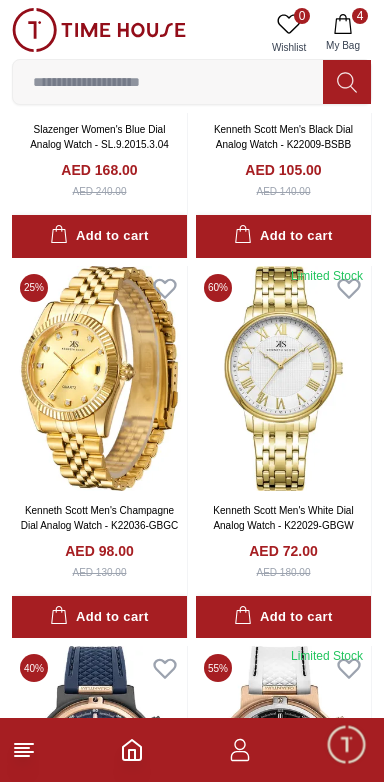 scroll, scrollTop: 7790, scrollLeft: 0, axis: vertical 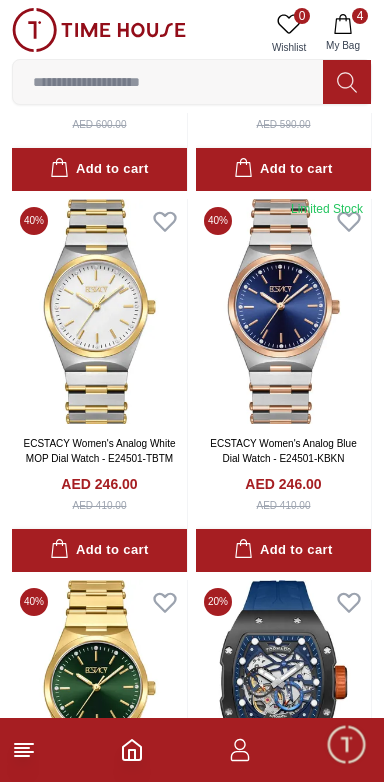 click 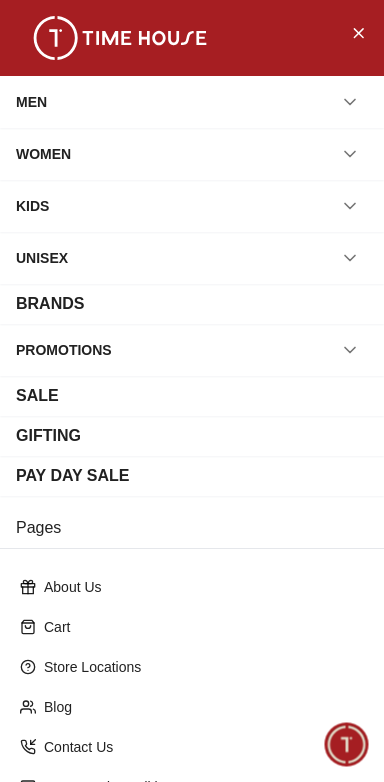 click on "PROMOTIONS" at bounding box center (64, 350) 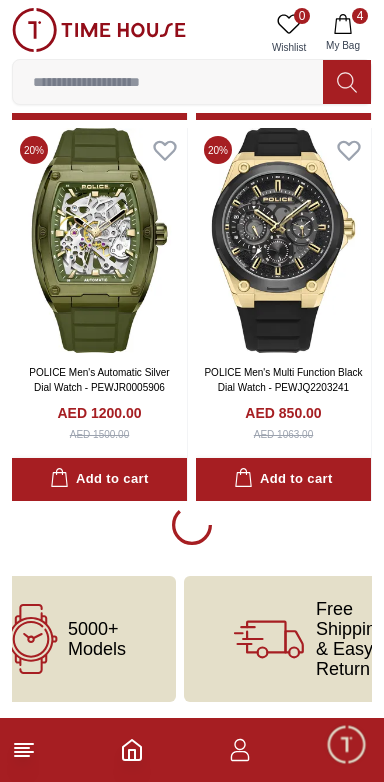 scroll, scrollTop: 0, scrollLeft: 0, axis: both 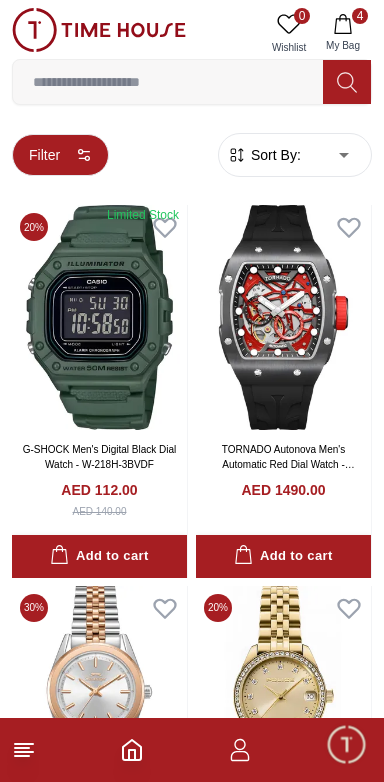 click on "Filter" at bounding box center (60, 155) 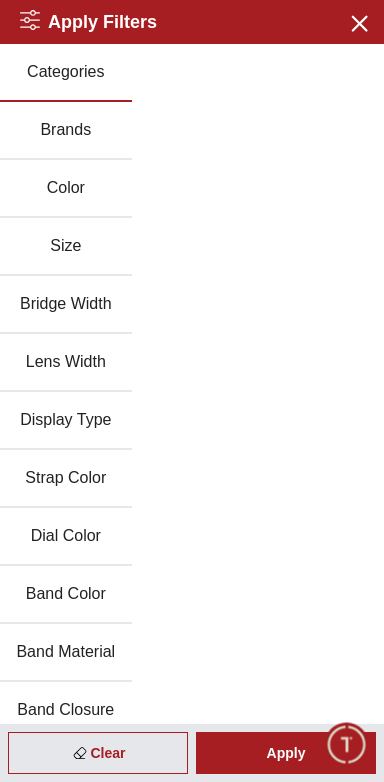 scroll, scrollTop: 4, scrollLeft: 0, axis: vertical 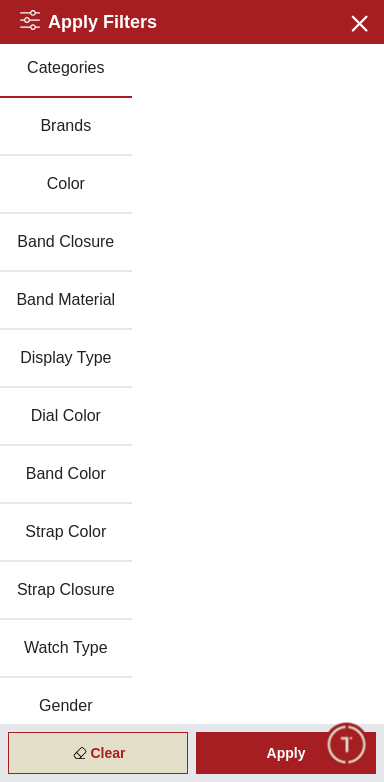 click on "Clear" at bounding box center [98, 753] 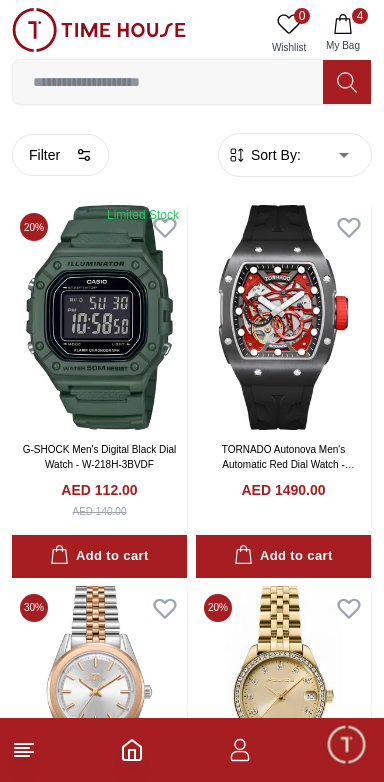 click 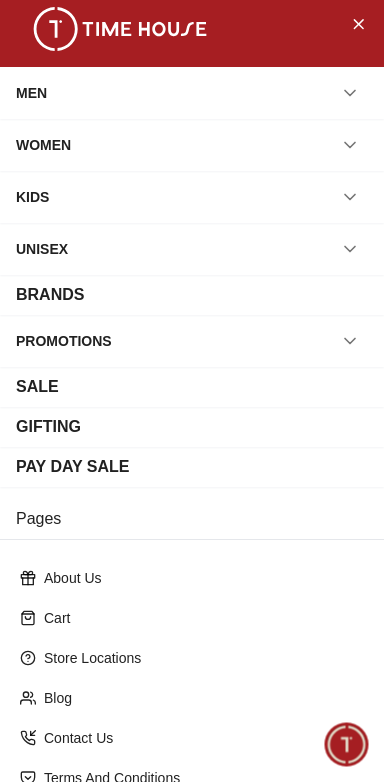 scroll, scrollTop: 0, scrollLeft: 0, axis: both 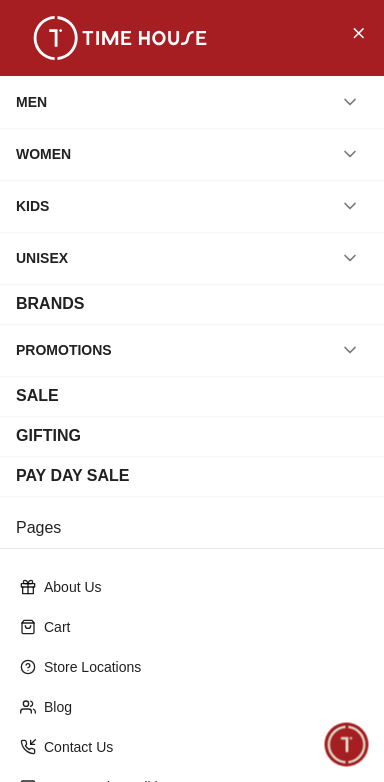 click on "BRANDS" at bounding box center [50, 304] 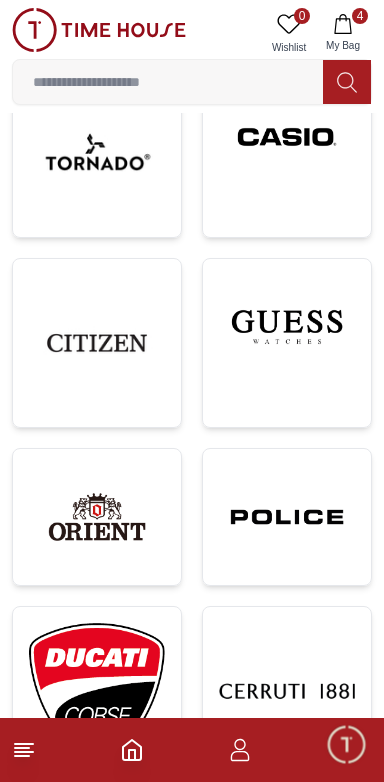 scroll, scrollTop: 986, scrollLeft: 0, axis: vertical 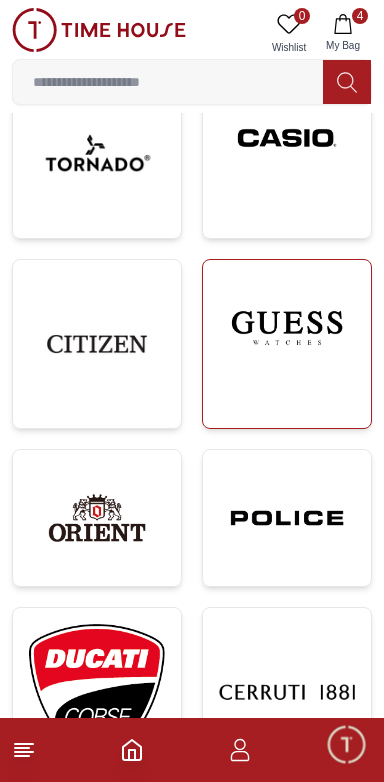 click at bounding box center (287, 328) 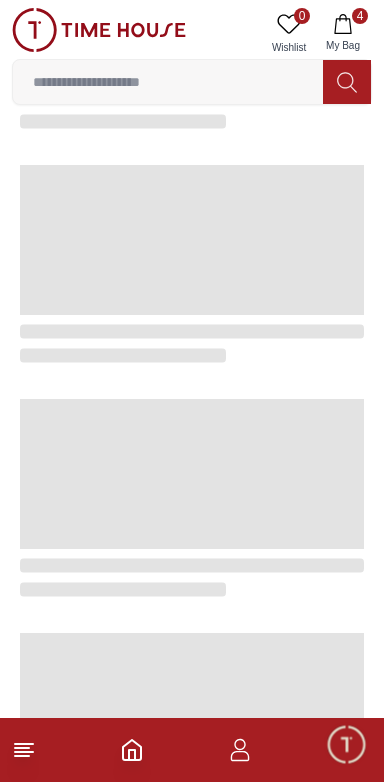 scroll, scrollTop: 0, scrollLeft: 0, axis: both 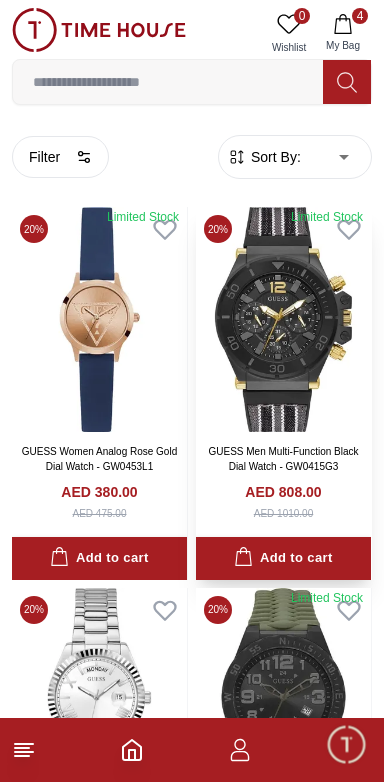 click on "AED 808.00 AED 1010.00" at bounding box center (283, 501) 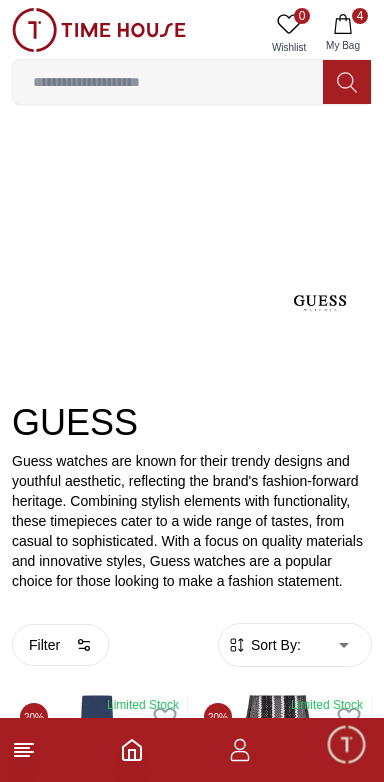 scroll, scrollTop: 0, scrollLeft: 0, axis: both 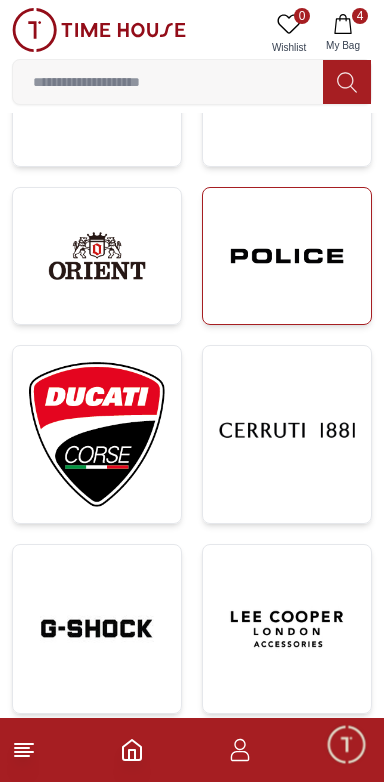 click at bounding box center (287, 256) 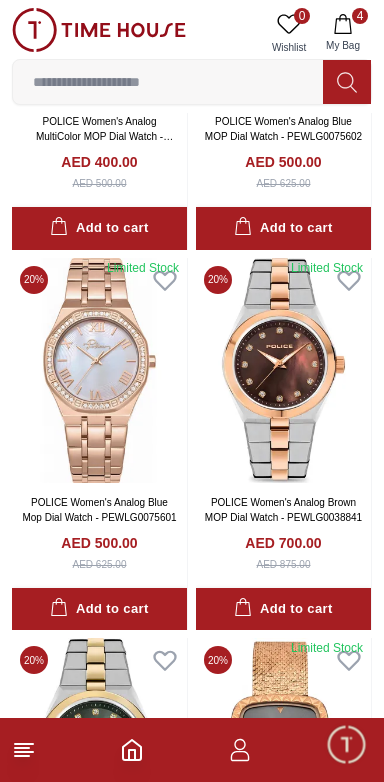 scroll, scrollTop: 1839, scrollLeft: 0, axis: vertical 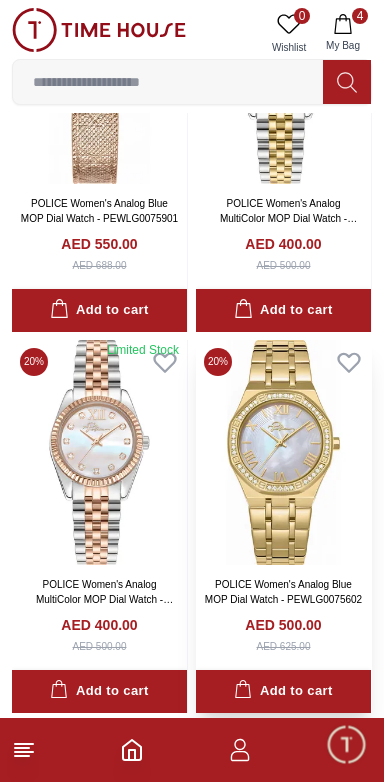 click on "POLICE Women's Analog Blue MOP Dial Watch - PEWLG0075602" at bounding box center [283, 592] 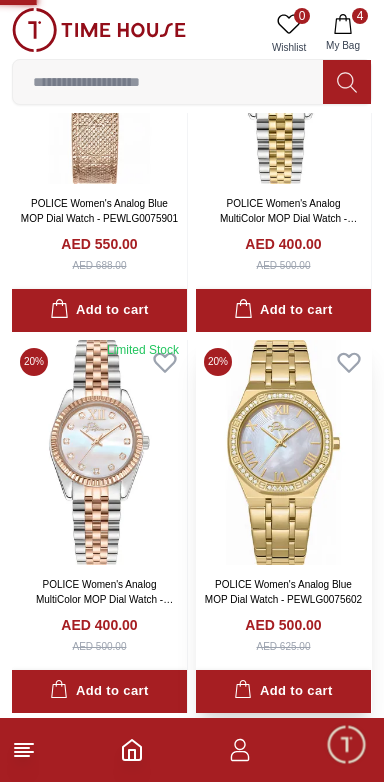 scroll, scrollTop: 0, scrollLeft: 0, axis: both 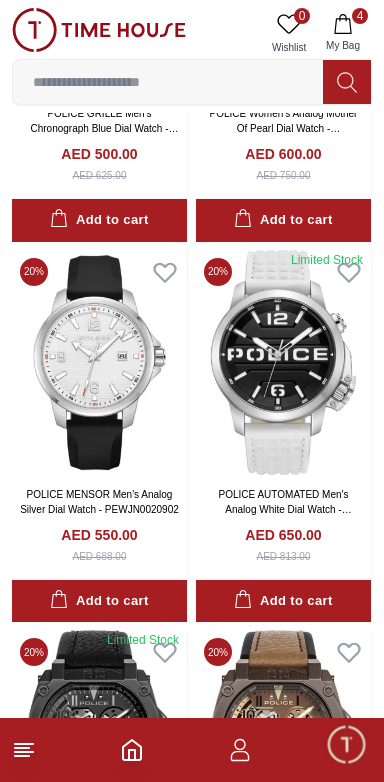 click on "4" at bounding box center (360, 16) 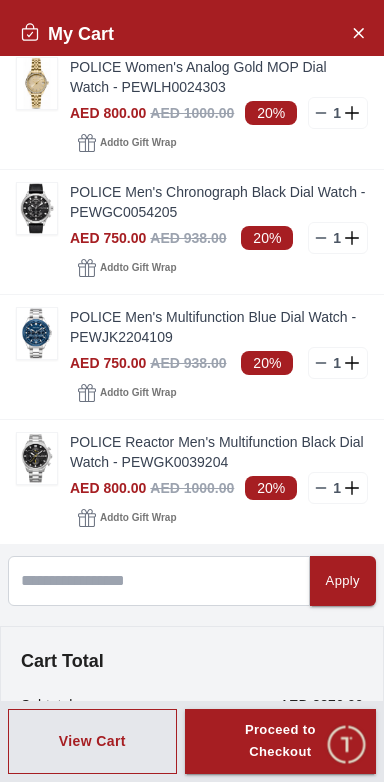 scroll, scrollTop: 13, scrollLeft: 0, axis: vertical 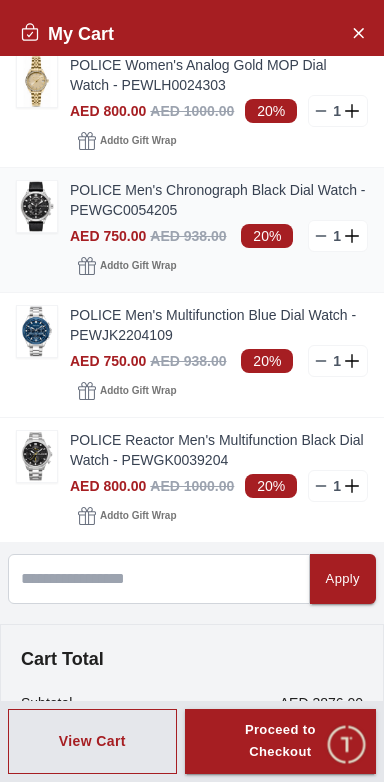 click on "POLICE Men's Chronograph Black Dial Watch - PEWGC0054205" at bounding box center (219, 200) 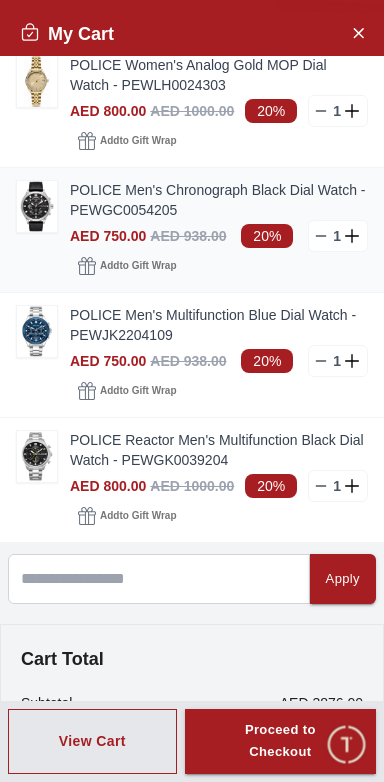 scroll, scrollTop: 0, scrollLeft: 0, axis: both 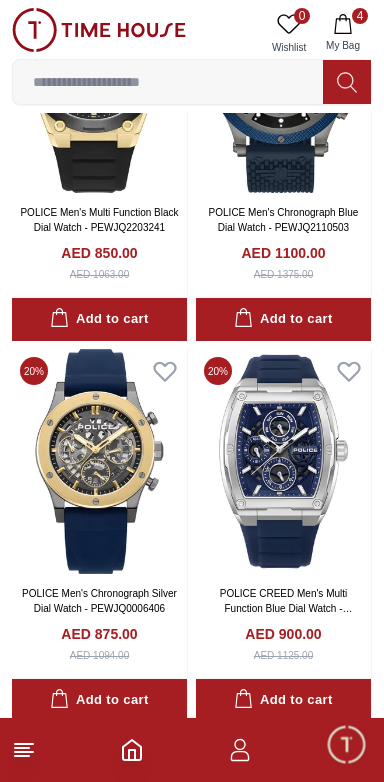 click 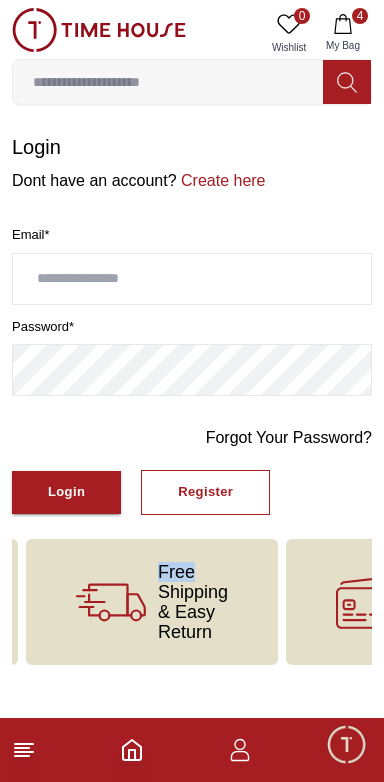 scroll, scrollTop: 0, scrollLeft: 0, axis: both 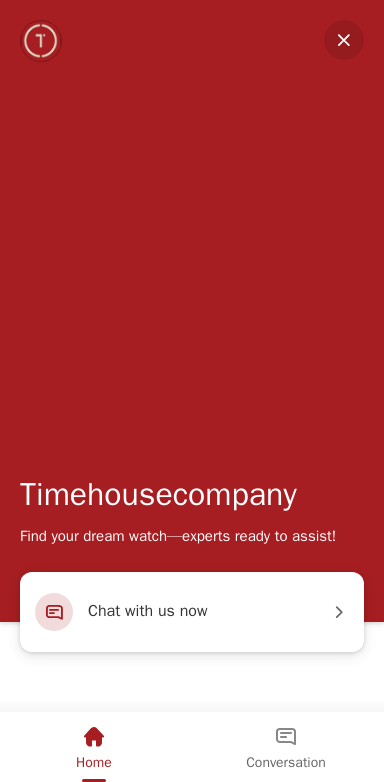 click at bounding box center (344, 40) 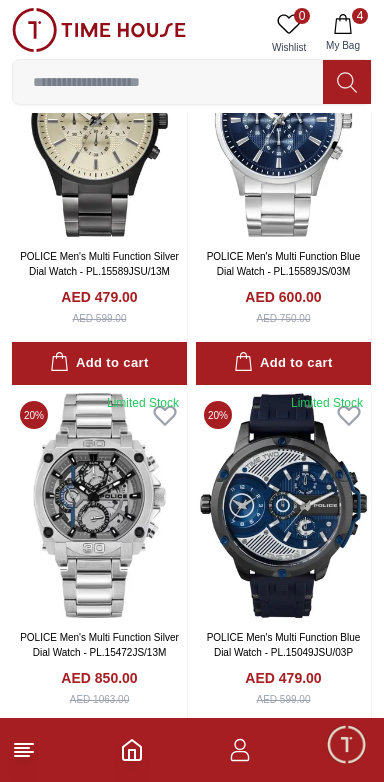click 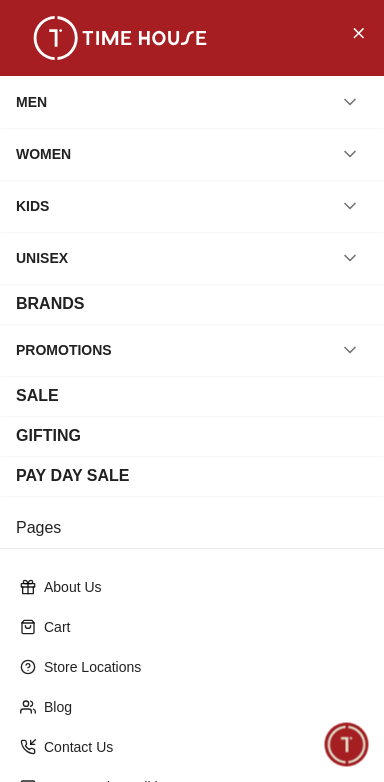 scroll, scrollTop: 11279, scrollLeft: 0, axis: vertical 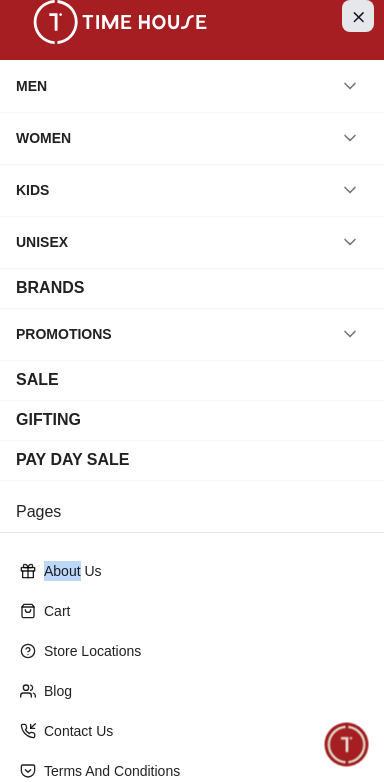 click 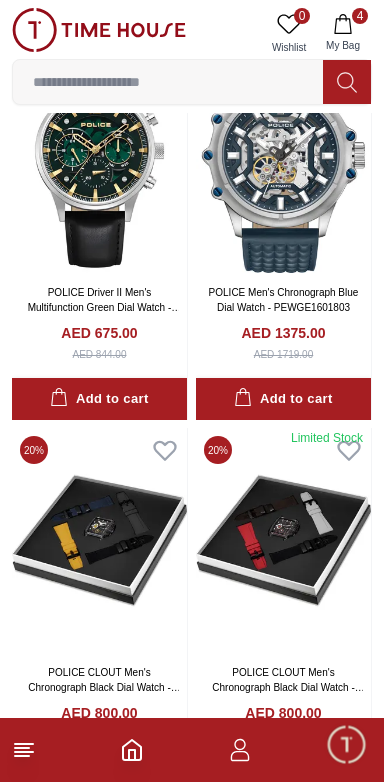 scroll, scrollTop: 6686, scrollLeft: 0, axis: vertical 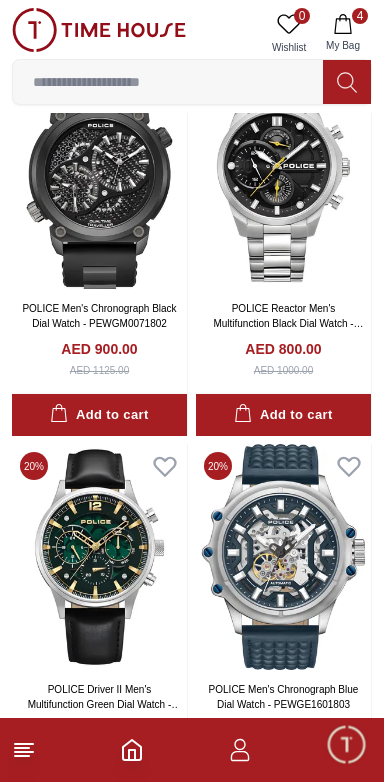 click 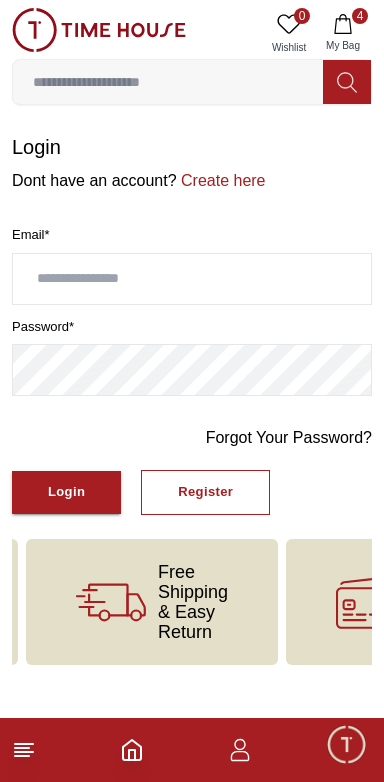 click on "4" at bounding box center [192, 750] 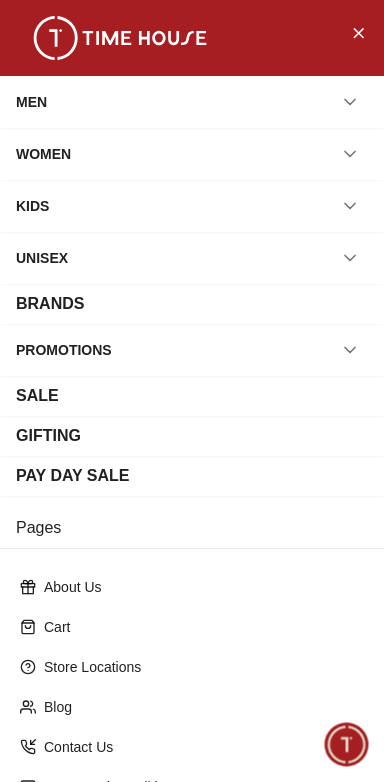 scroll, scrollTop: 3734, scrollLeft: 0, axis: vertical 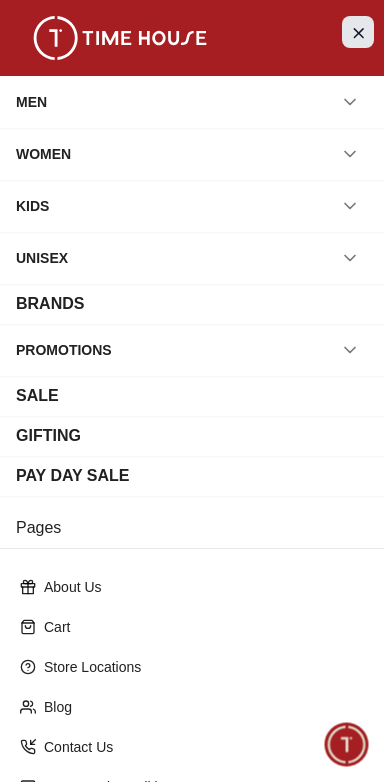 click at bounding box center (358, 32) 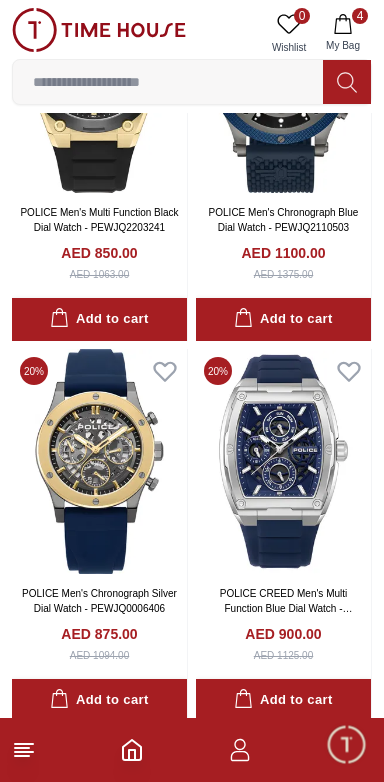 click 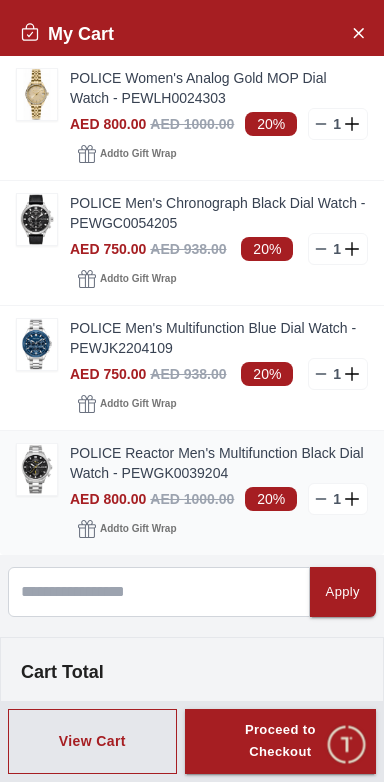 click at bounding box center [37, 469] 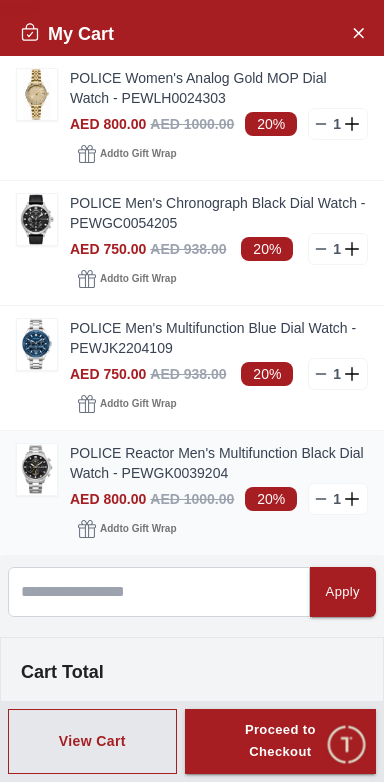 scroll, scrollTop: 0, scrollLeft: 0, axis: both 